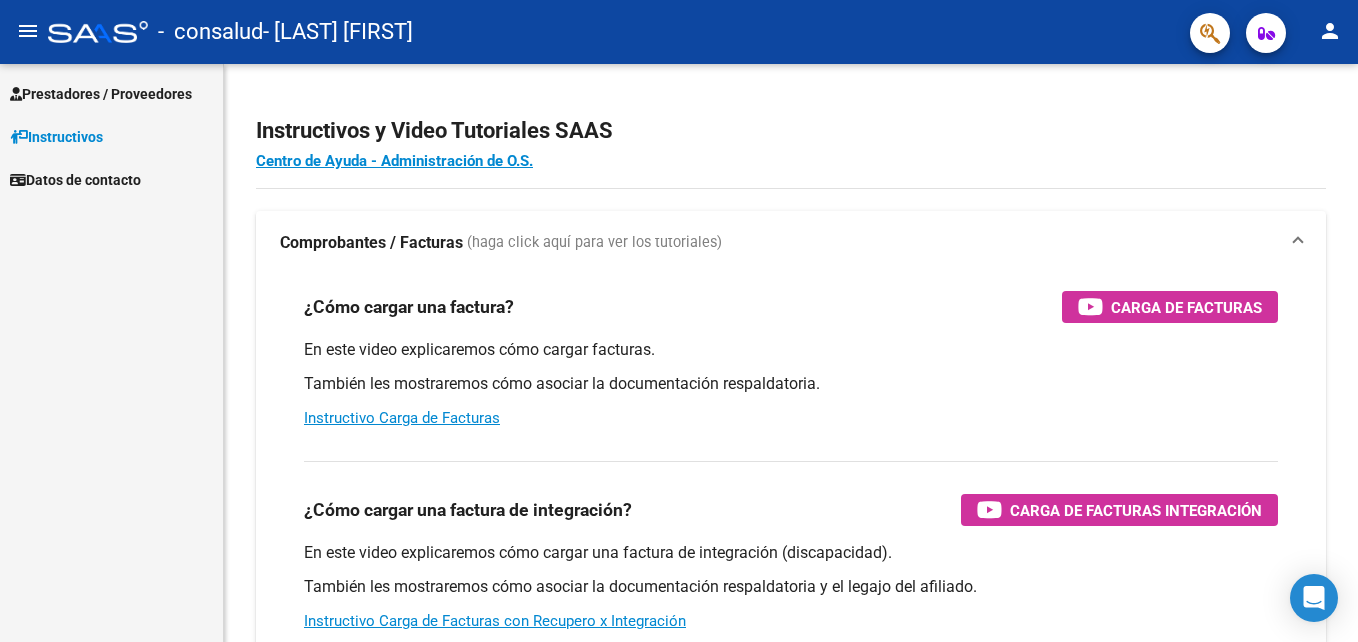scroll, scrollTop: 0, scrollLeft: 0, axis: both 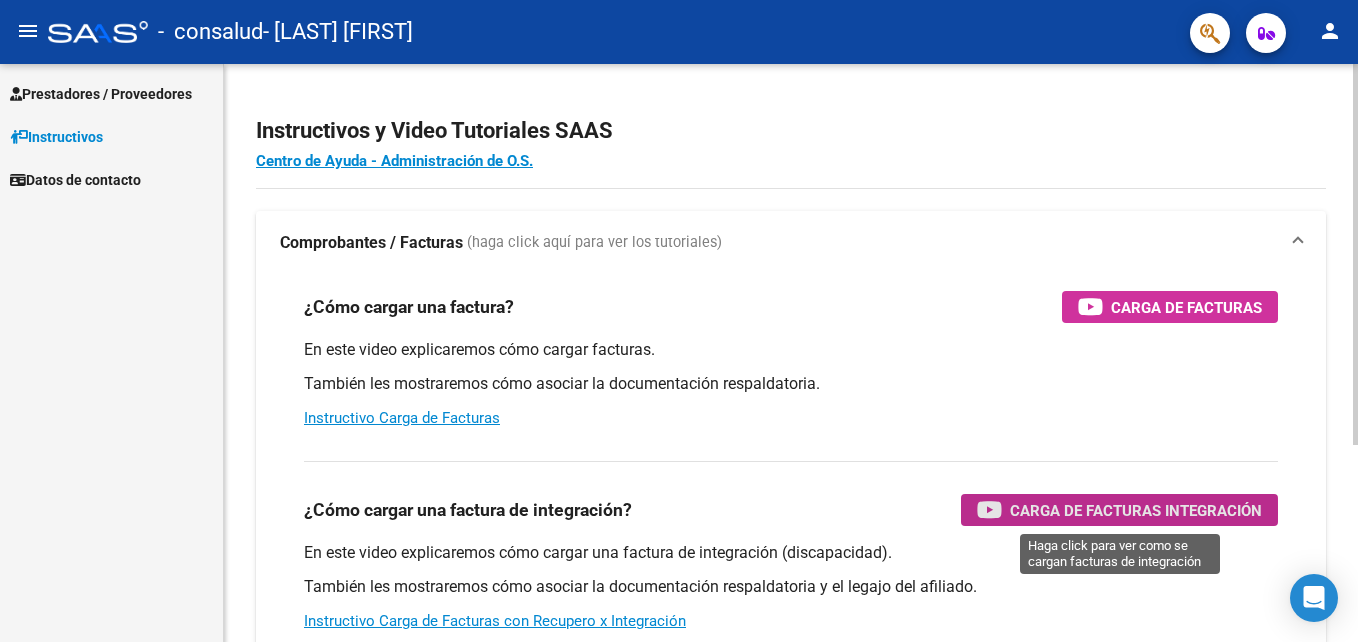 click on "Carga de Facturas Integración" at bounding box center [1136, 510] 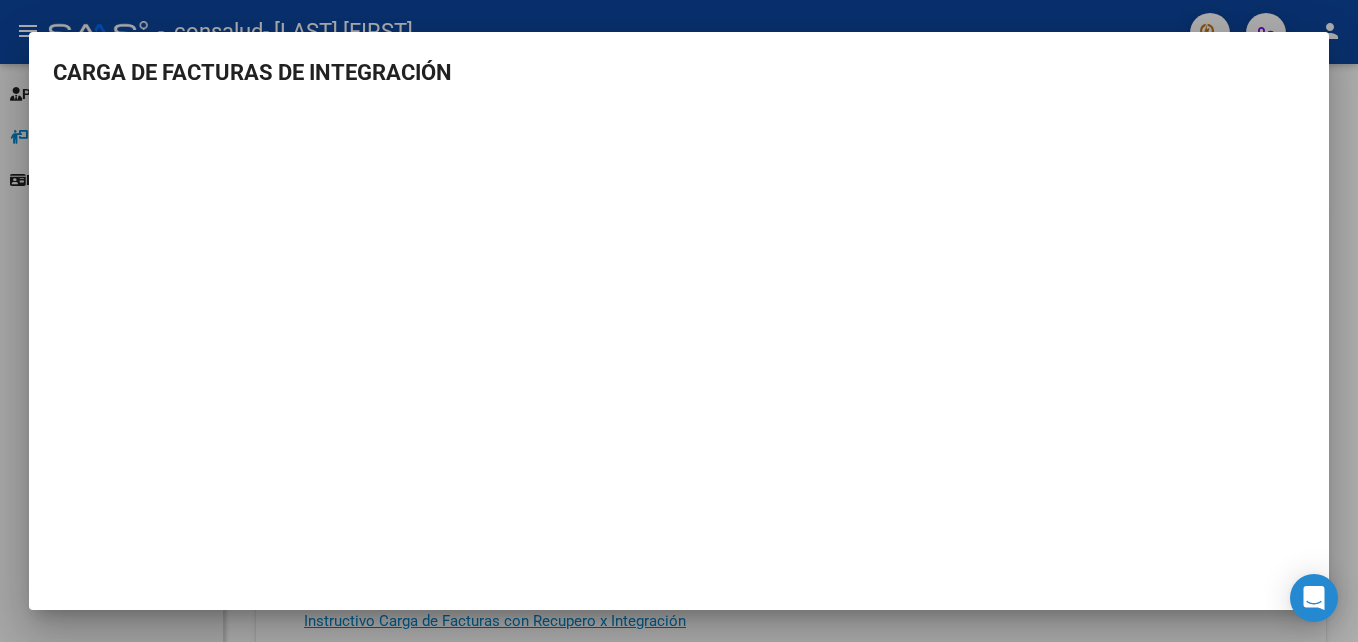 click at bounding box center (679, 321) 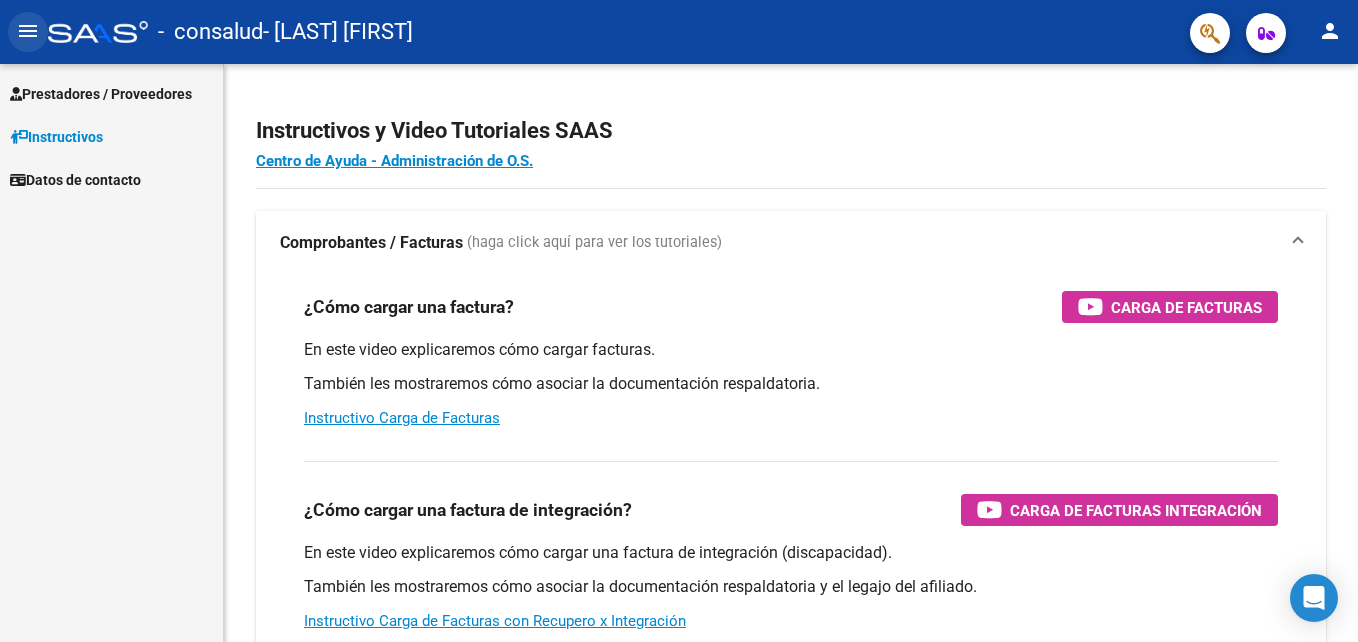 click on "menu" 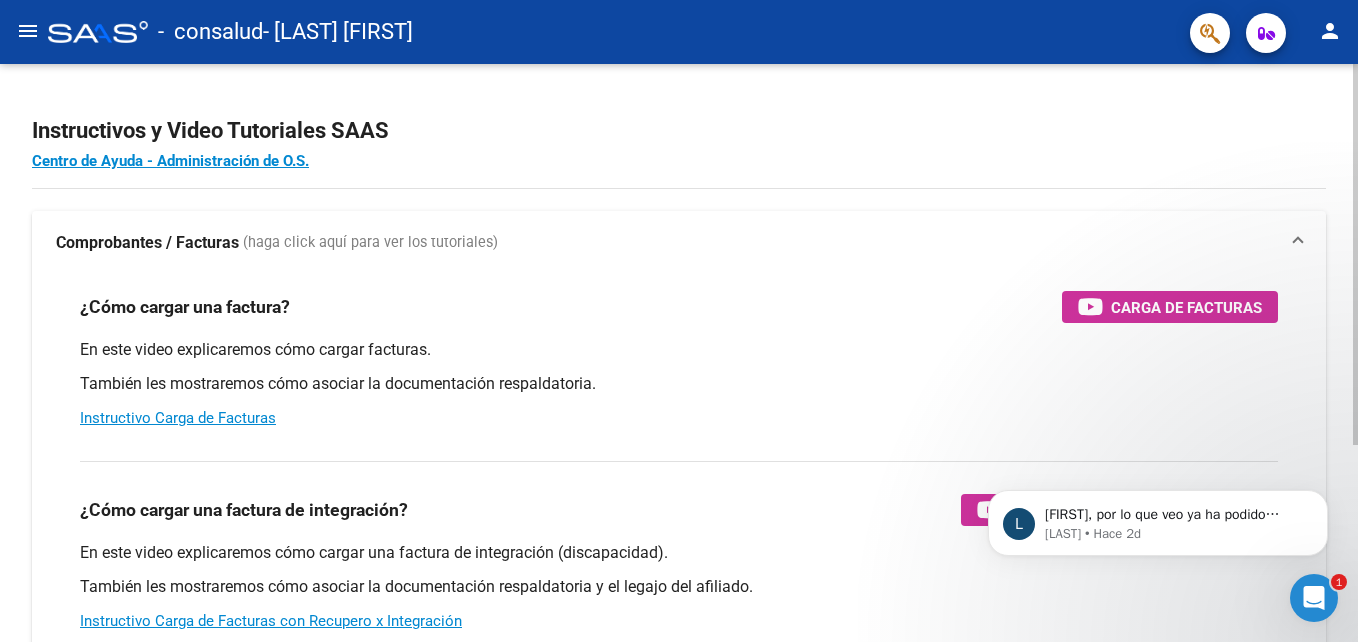 scroll, scrollTop: 0, scrollLeft: 0, axis: both 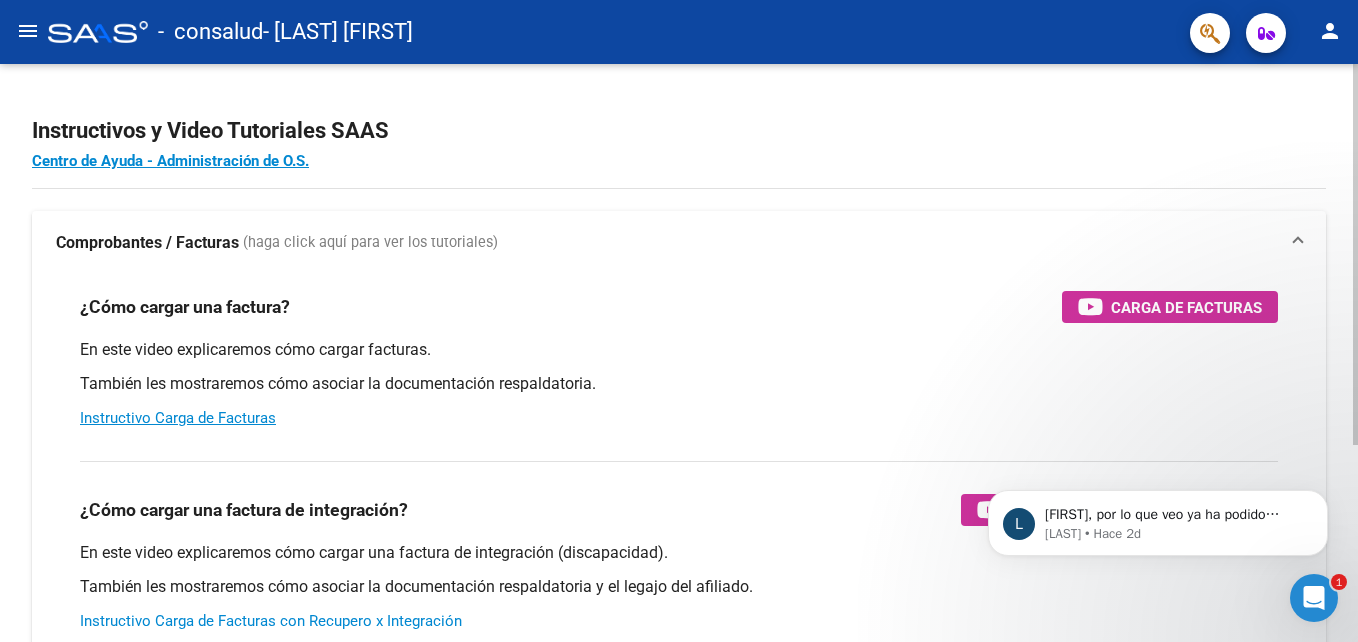 click on "Instructivo Carga de Facturas con Recupero x Integración" at bounding box center [271, 621] 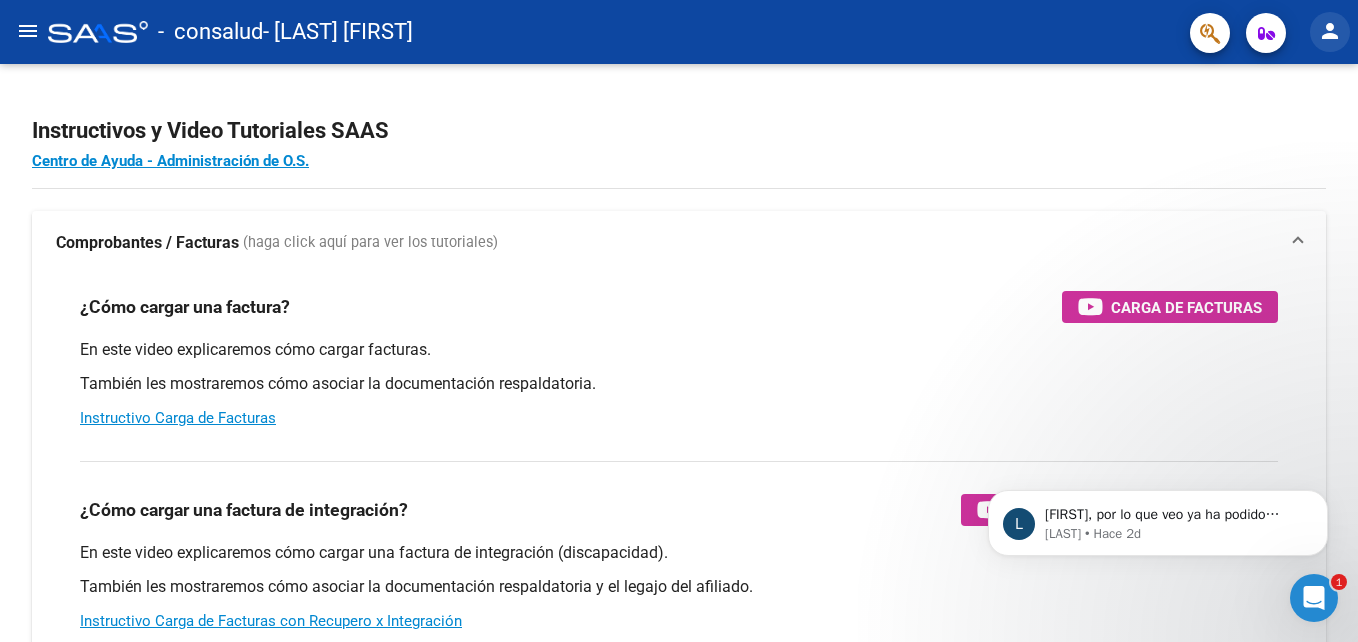 click on "person" 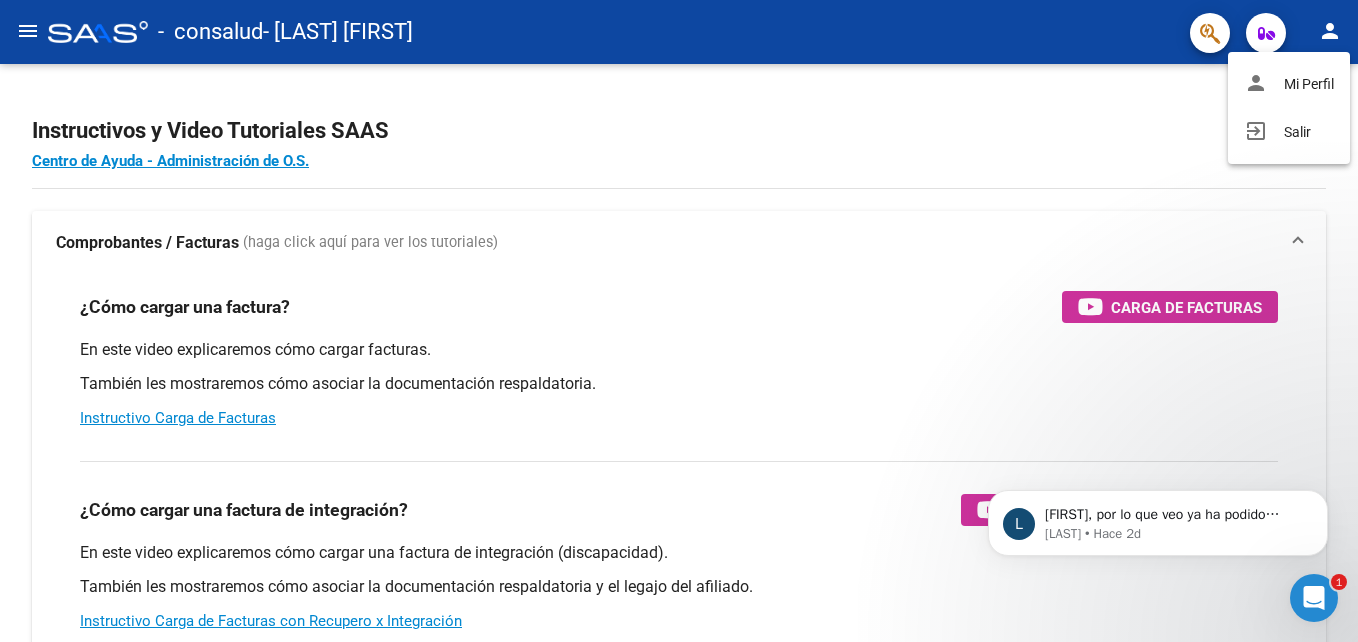 click at bounding box center (679, 321) 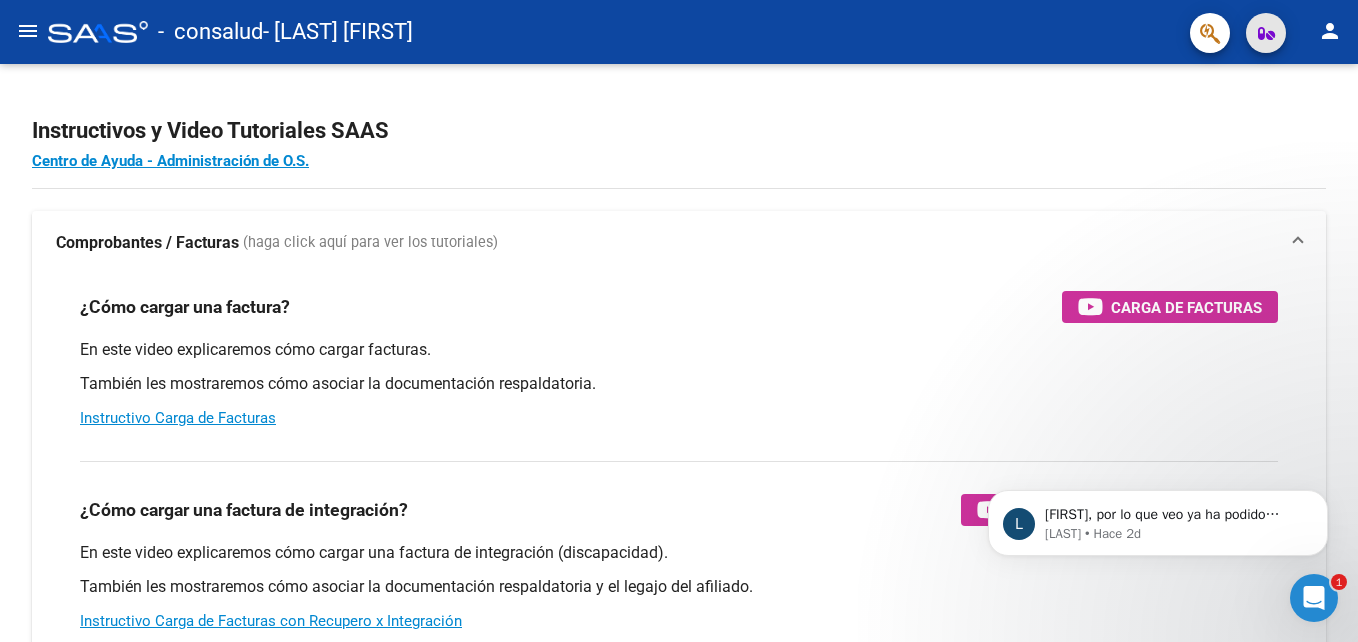 click 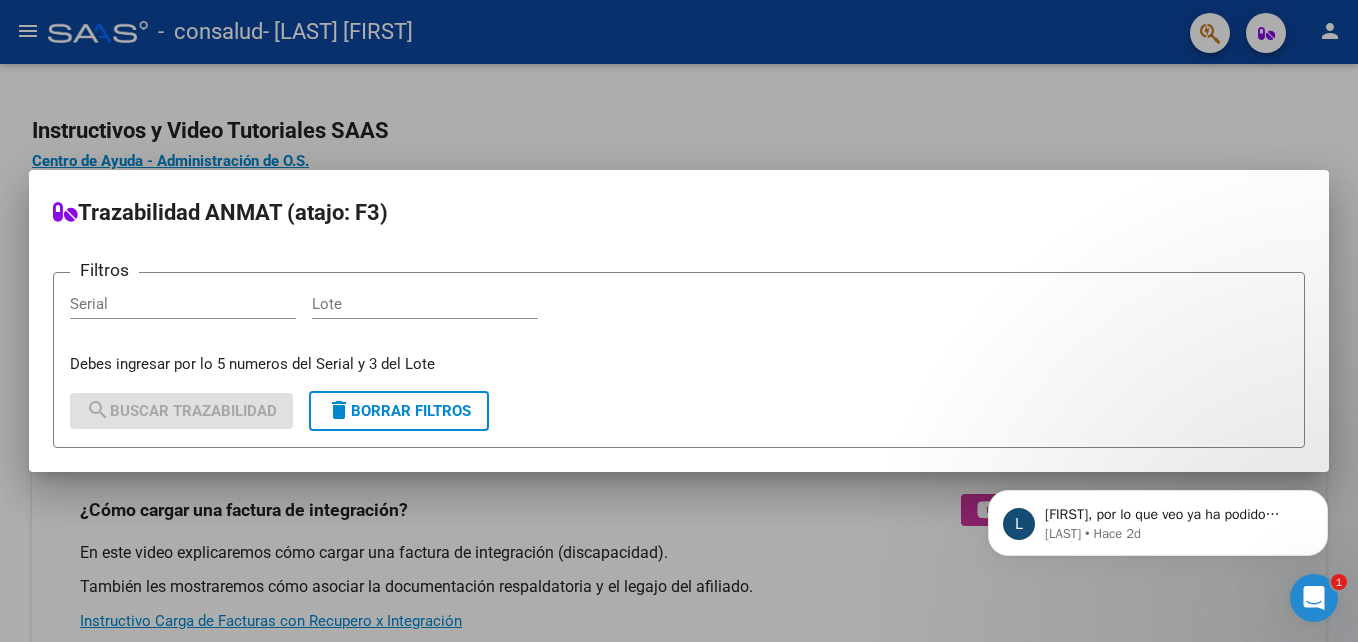 click at bounding box center [679, 321] 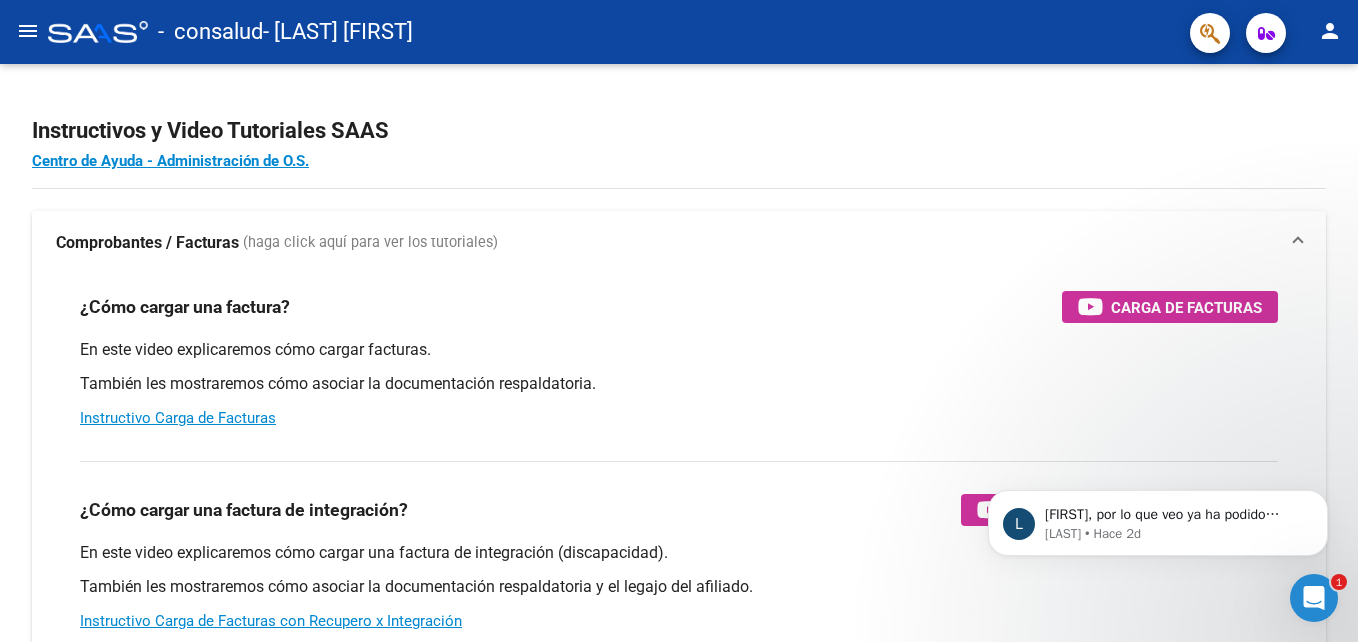 click 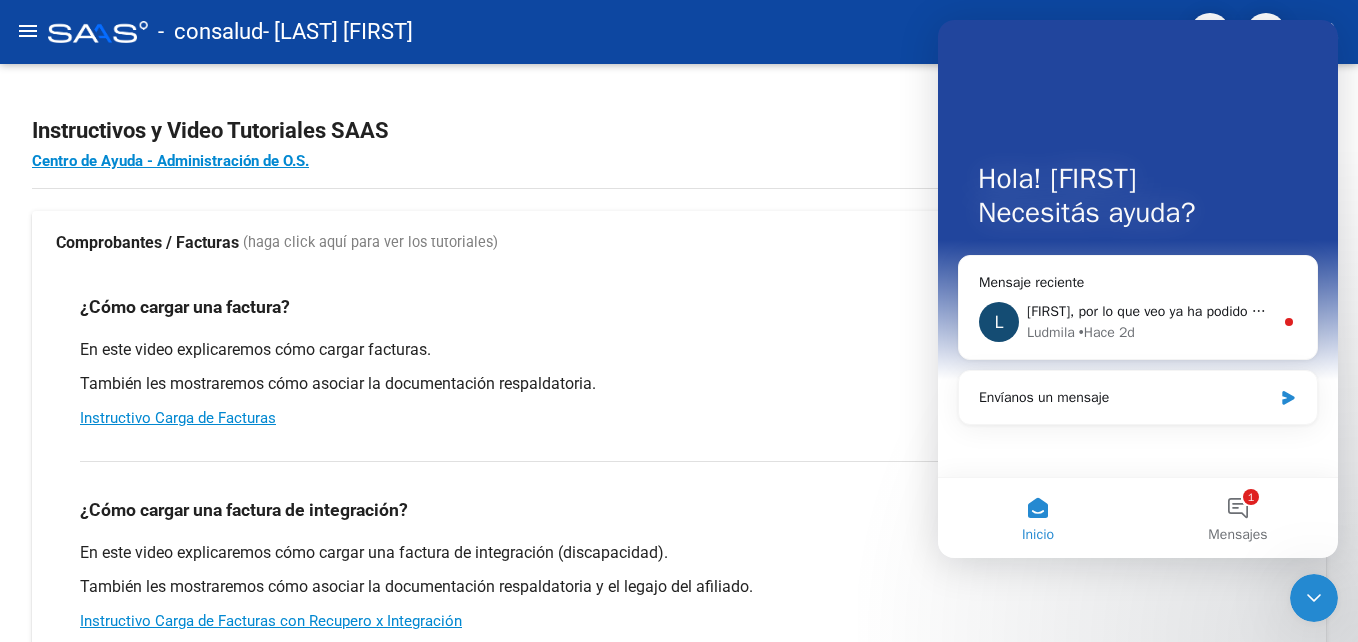 scroll, scrollTop: 0, scrollLeft: 0, axis: both 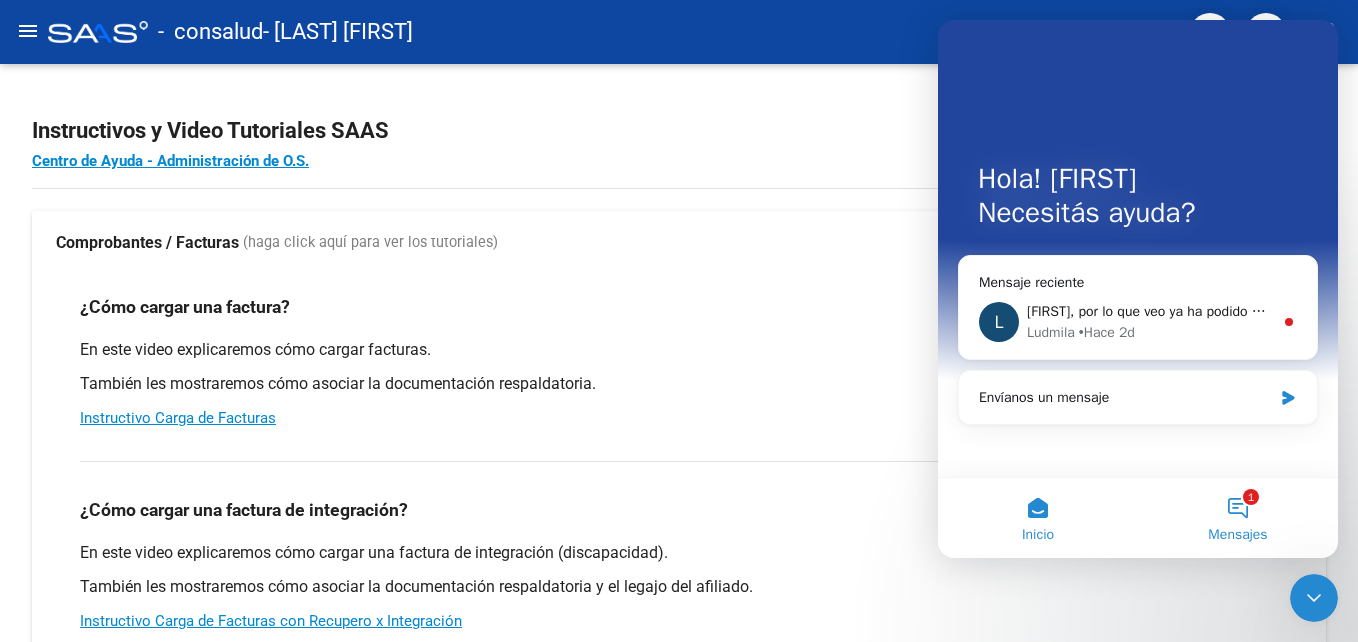 click on "Mensajes" at bounding box center (1237, 535) 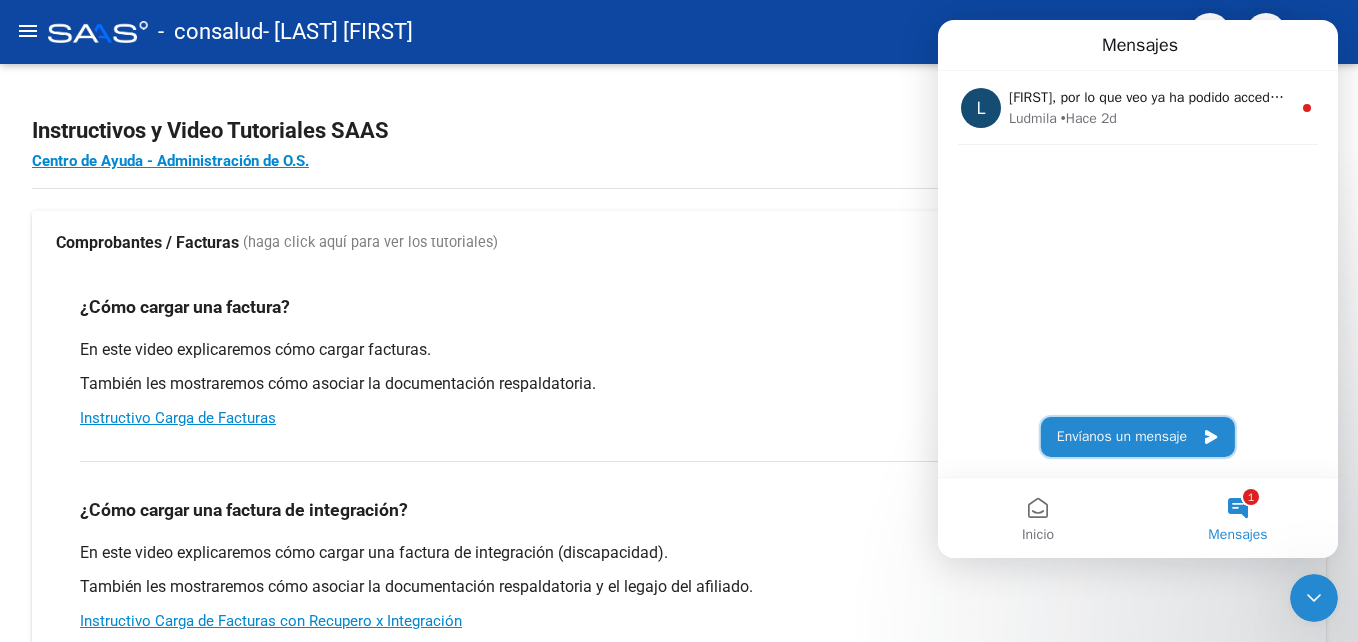 click on "Envíanos un mensaje" at bounding box center (1138, 437) 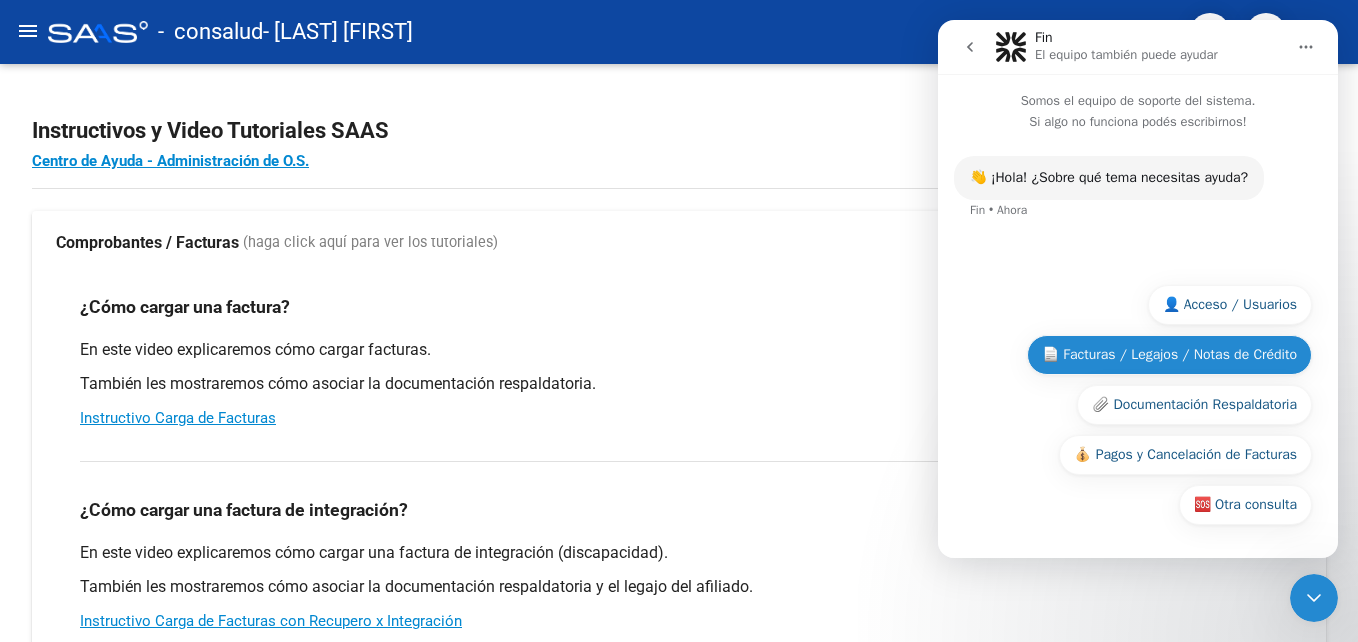 click on "📄 Facturas / Legajos / Notas de Crédito" at bounding box center (1169, 355) 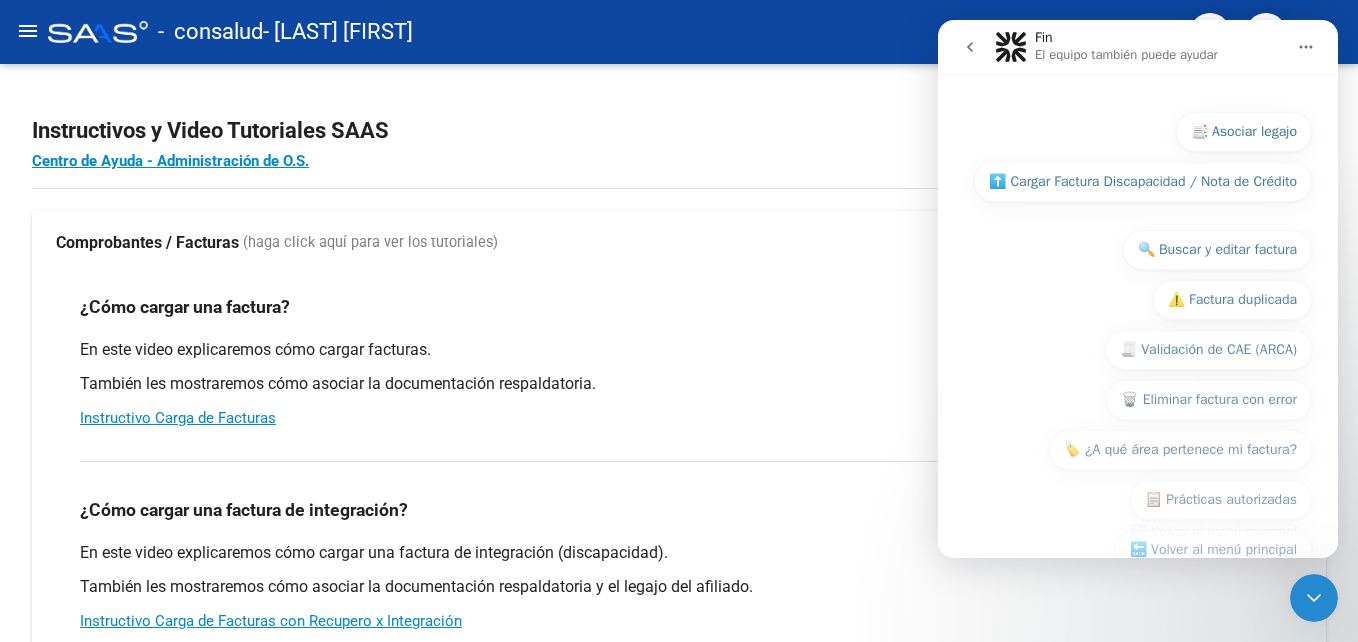 scroll, scrollTop: 348, scrollLeft: 0, axis: vertical 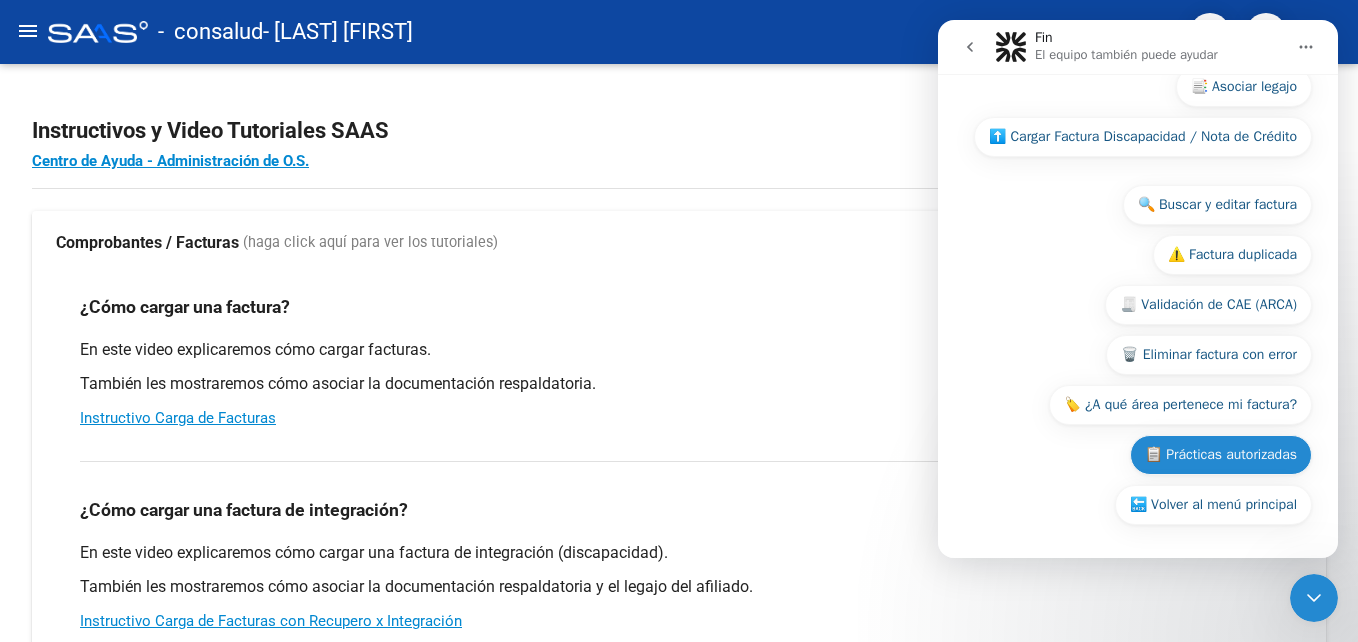 click on "📋 Prácticas autorizadas" at bounding box center (1221, 455) 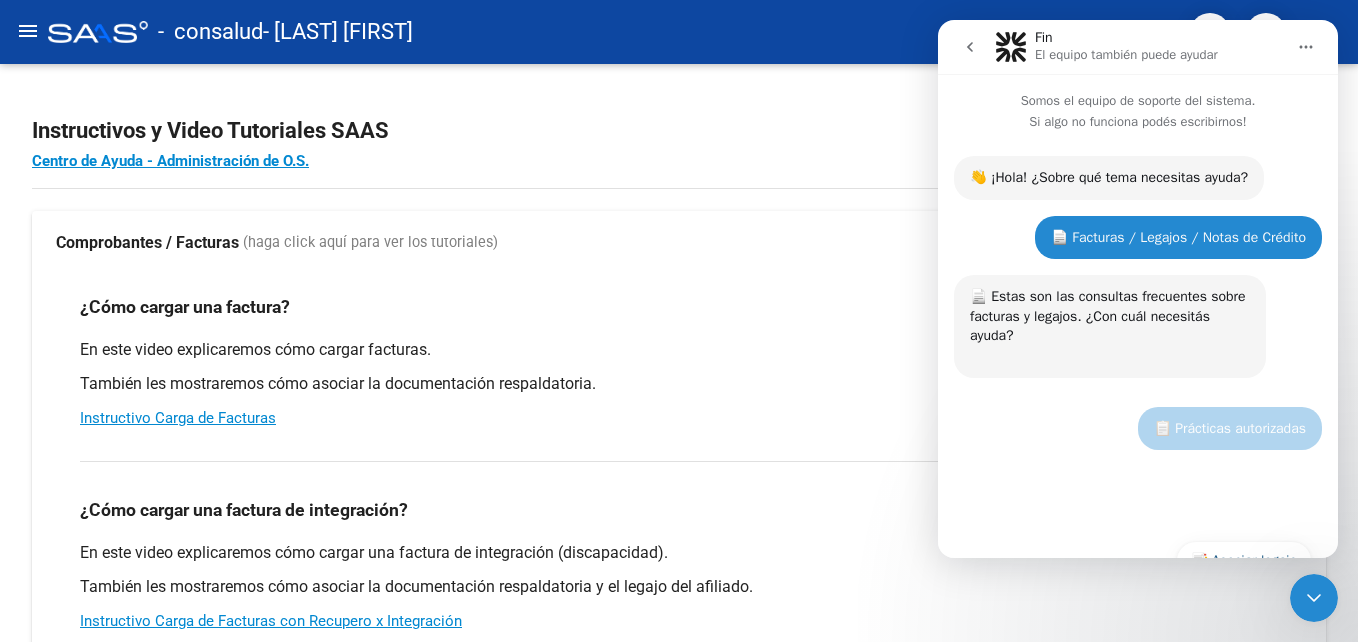 click on "🔙 Volver al menú principal 📑 Asociar legajo ⬆️ Cargar Factura Discapacidad / Nota de Crédito 🔍 Buscar y editar factura ⚠️ Factura duplicada 🧾 Validación de CAE (ARCA) 🗑️ Eliminar factura con error 🏷️ ¿A qué área pertenece mi factura? 📋 Prácticas autorizadas 🔙 Volver al menú principal" at bounding box center (1138, 541) 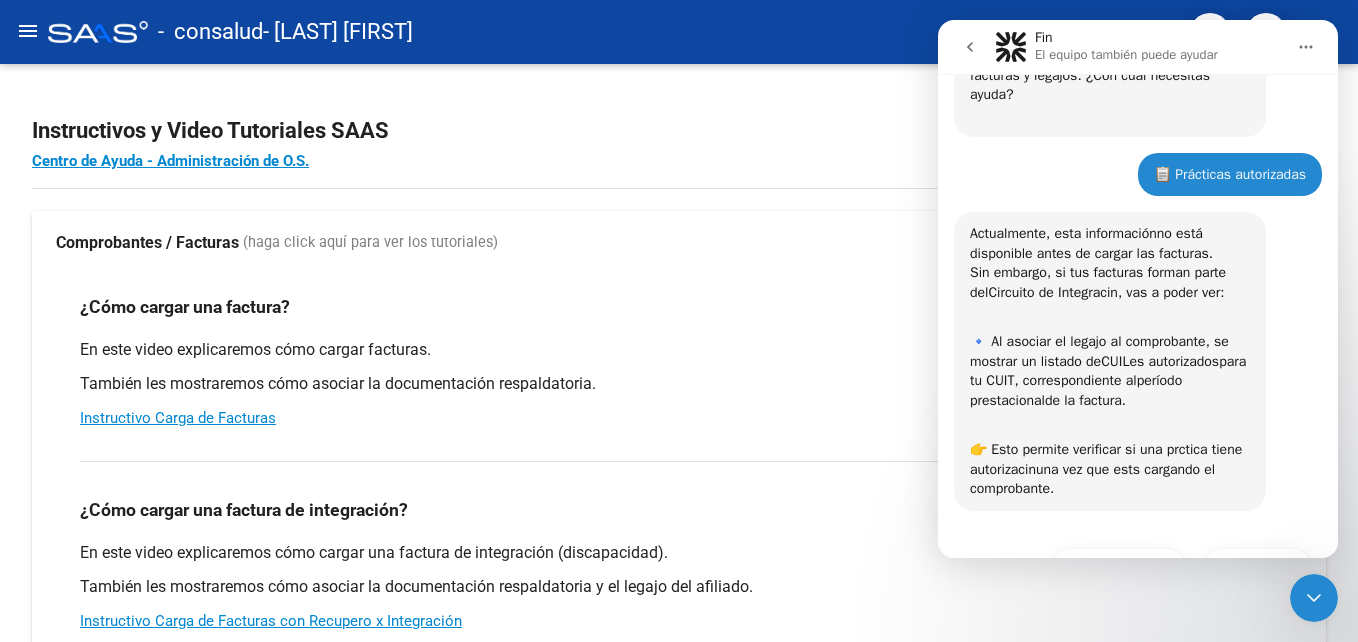scroll, scrollTop: 306, scrollLeft: 0, axis: vertical 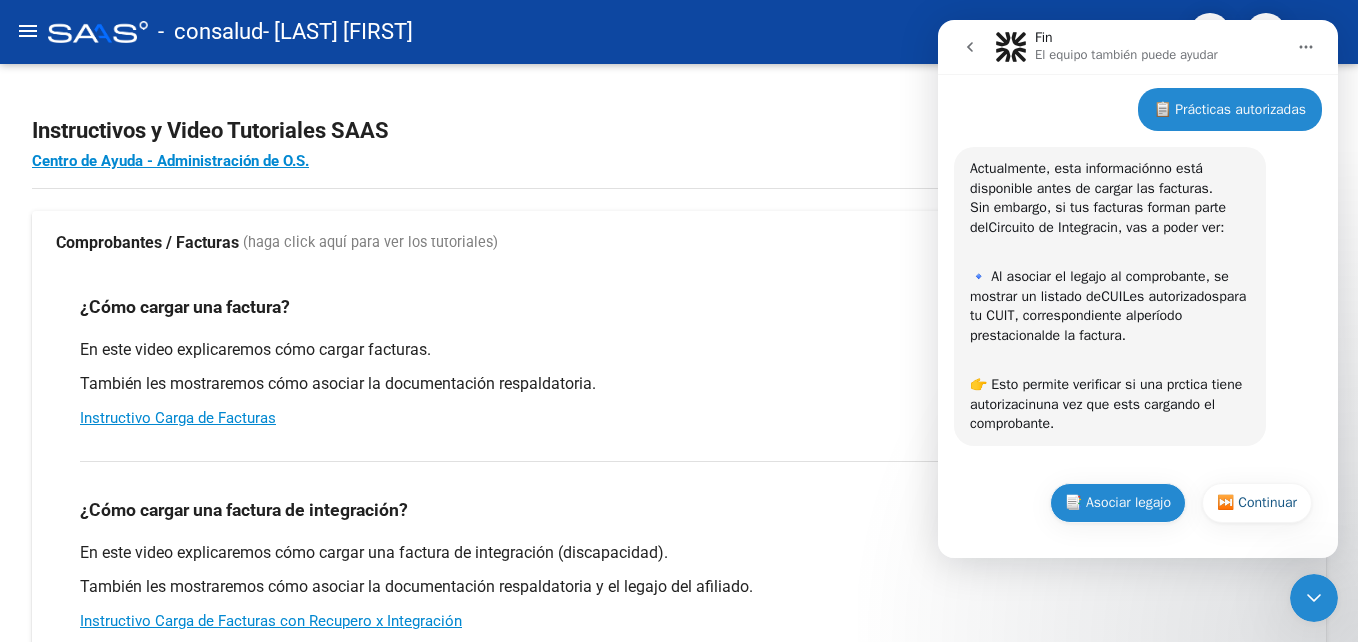 click on "📑 Asociar legajo" at bounding box center [1118, 503] 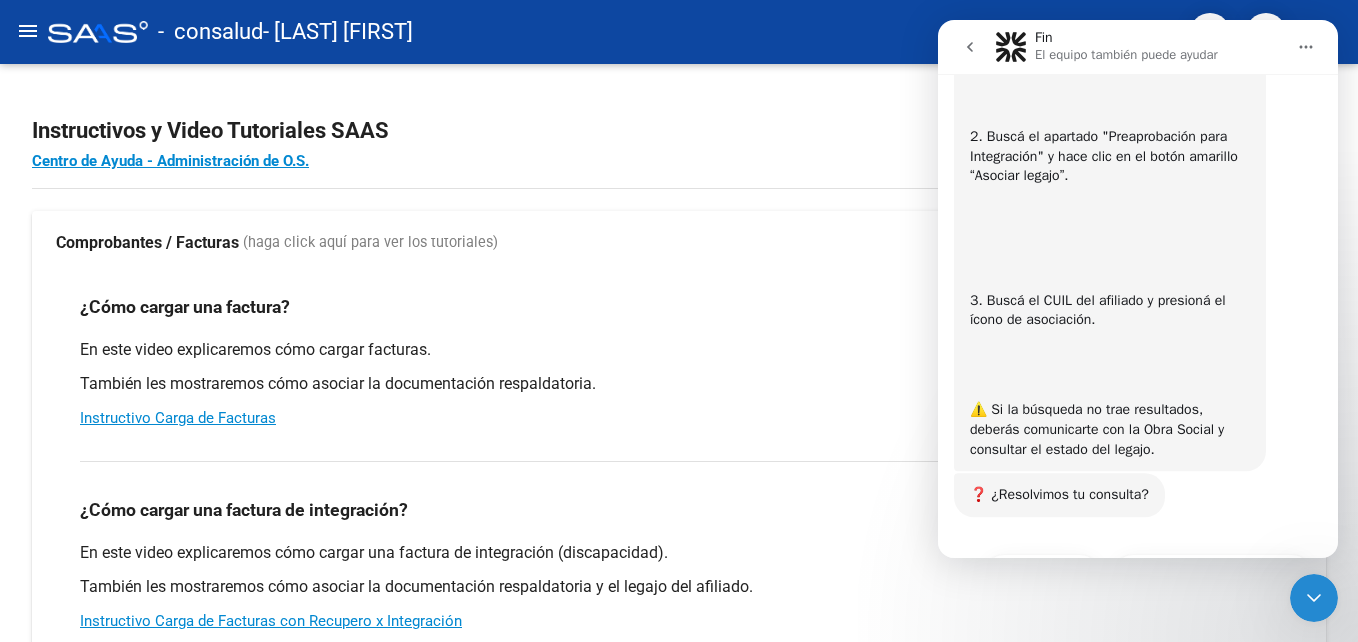 scroll, scrollTop: 1054, scrollLeft: 0, axis: vertical 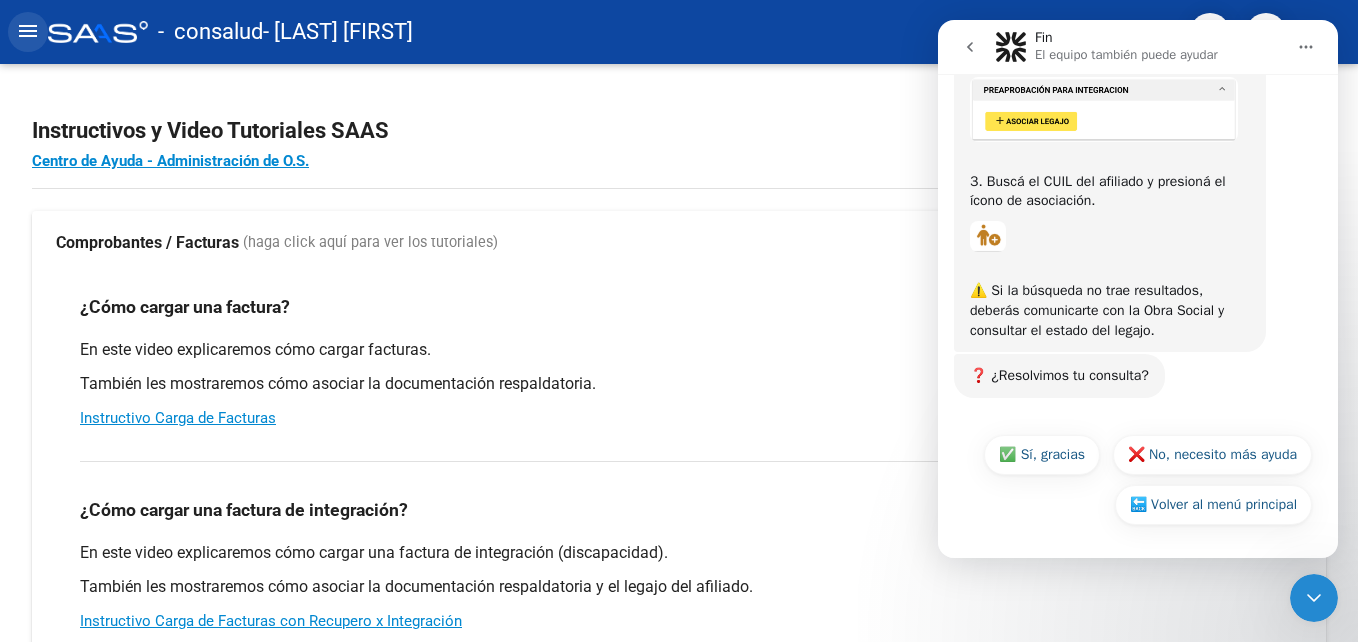 click on "menu" 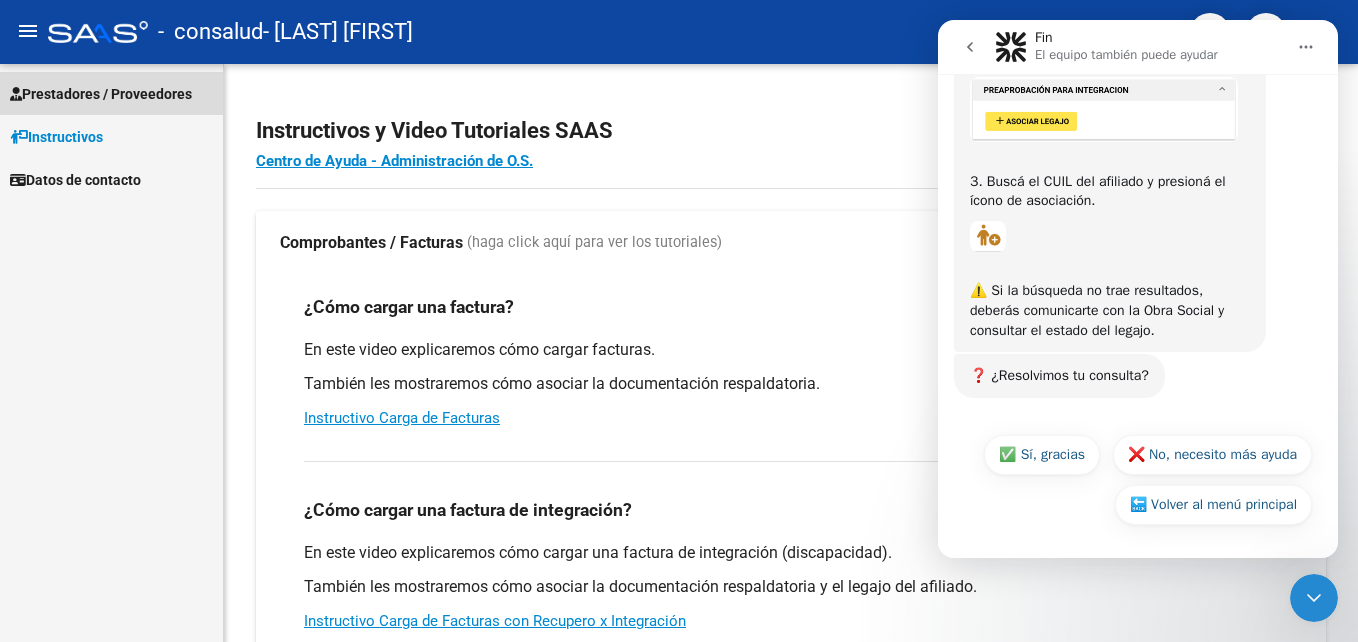 click on "Prestadores / Proveedores" at bounding box center [101, 94] 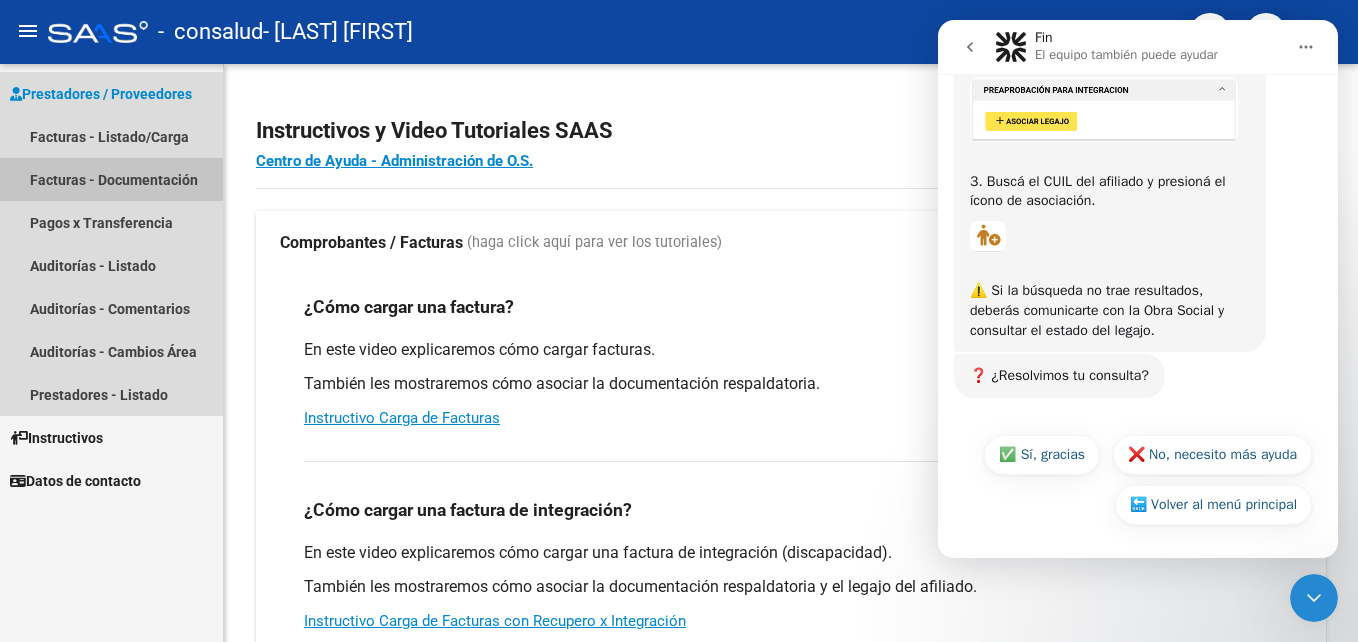 click on "Facturas - Documentación" at bounding box center [111, 179] 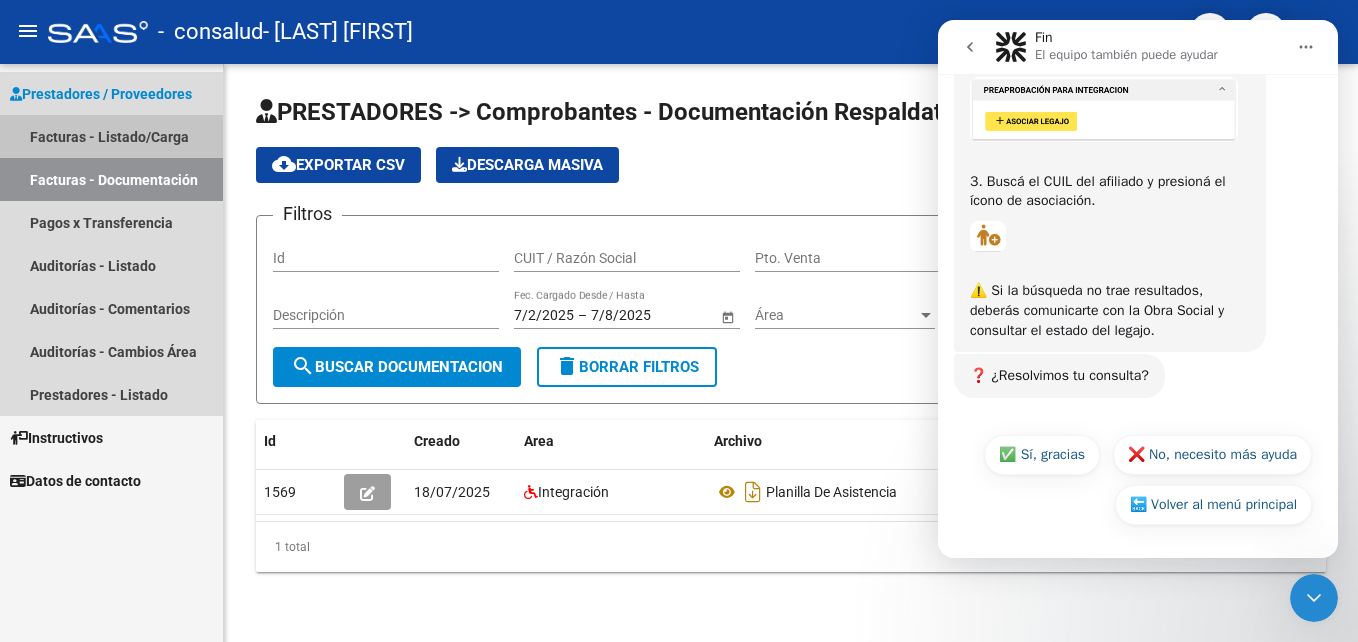 click on "Facturas - Listado/Carga" at bounding box center [111, 136] 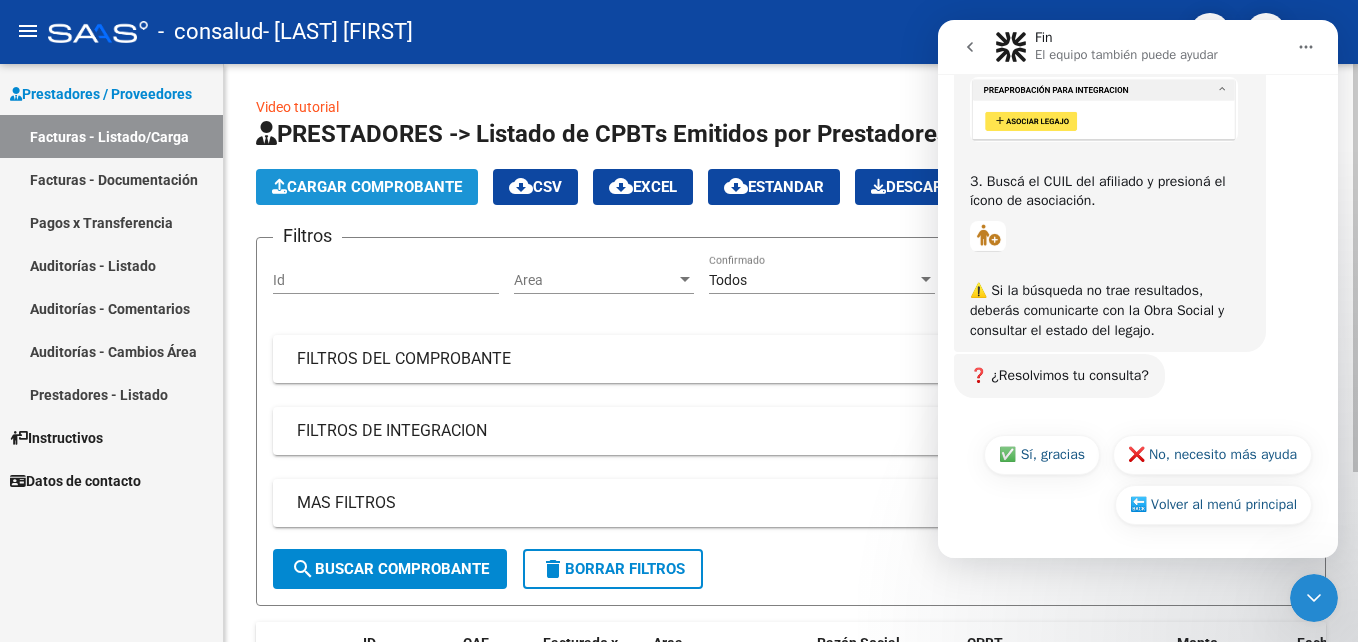click on "Cargar Comprobante" 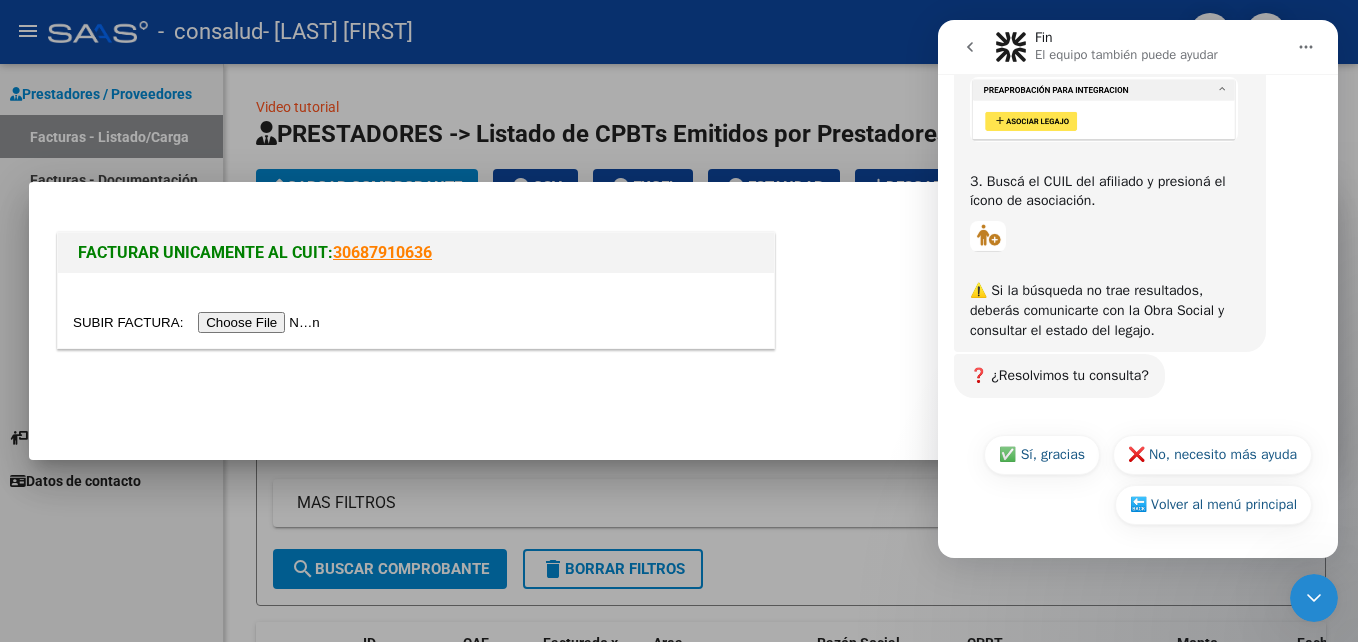 click at bounding box center (199, 322) 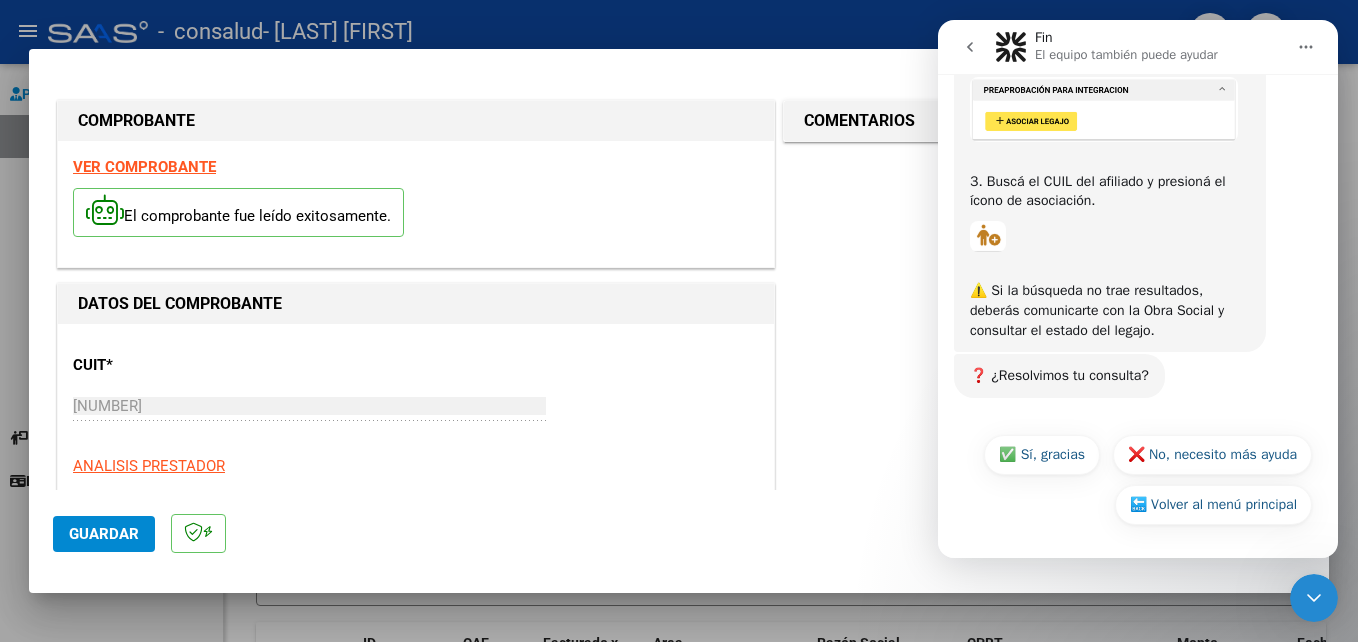 click on "COMENTARIOS Comentarios del Prestador / Gerenciador:" at bounding box center [1042, 946] 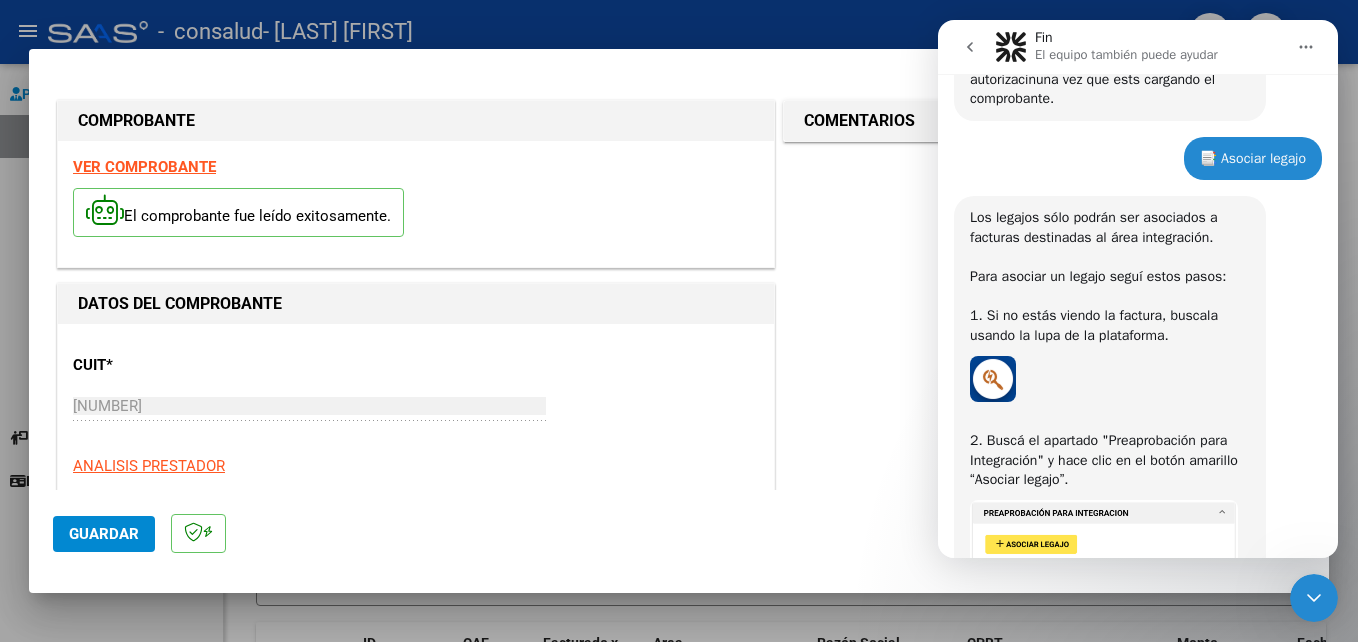 click at bounding box center [679, 321] 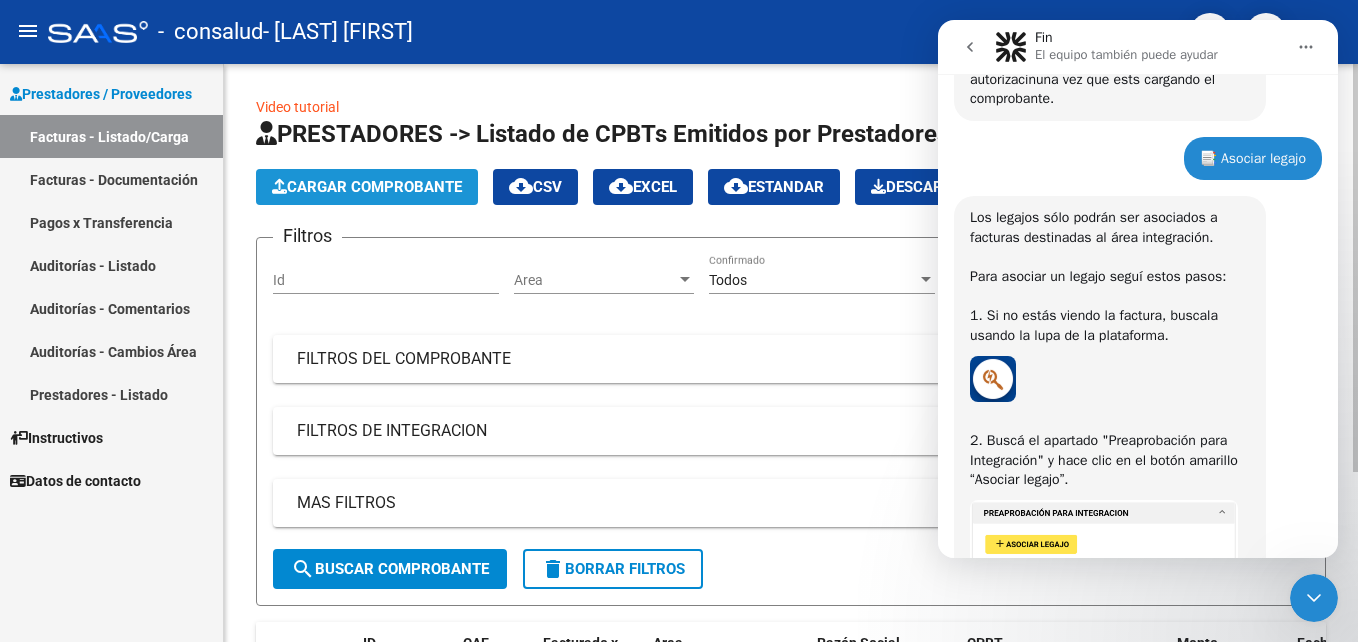 click on "Cargar Comprobante" 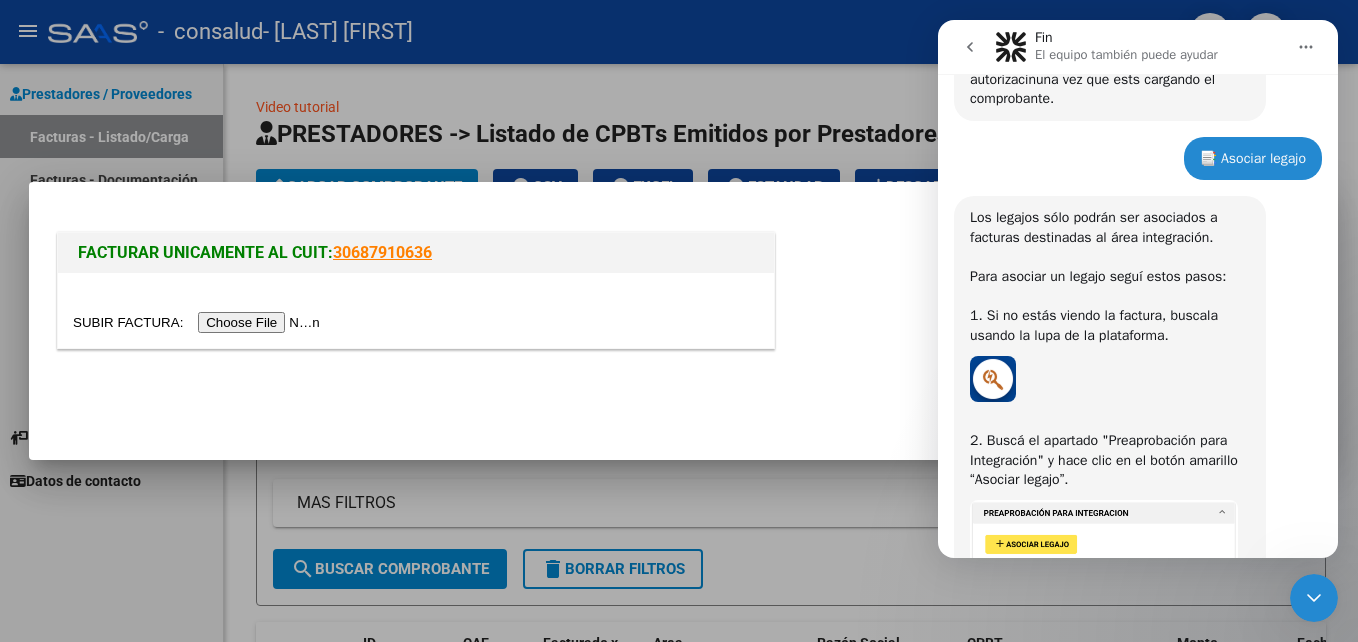 click at bounding box center (199, 322) 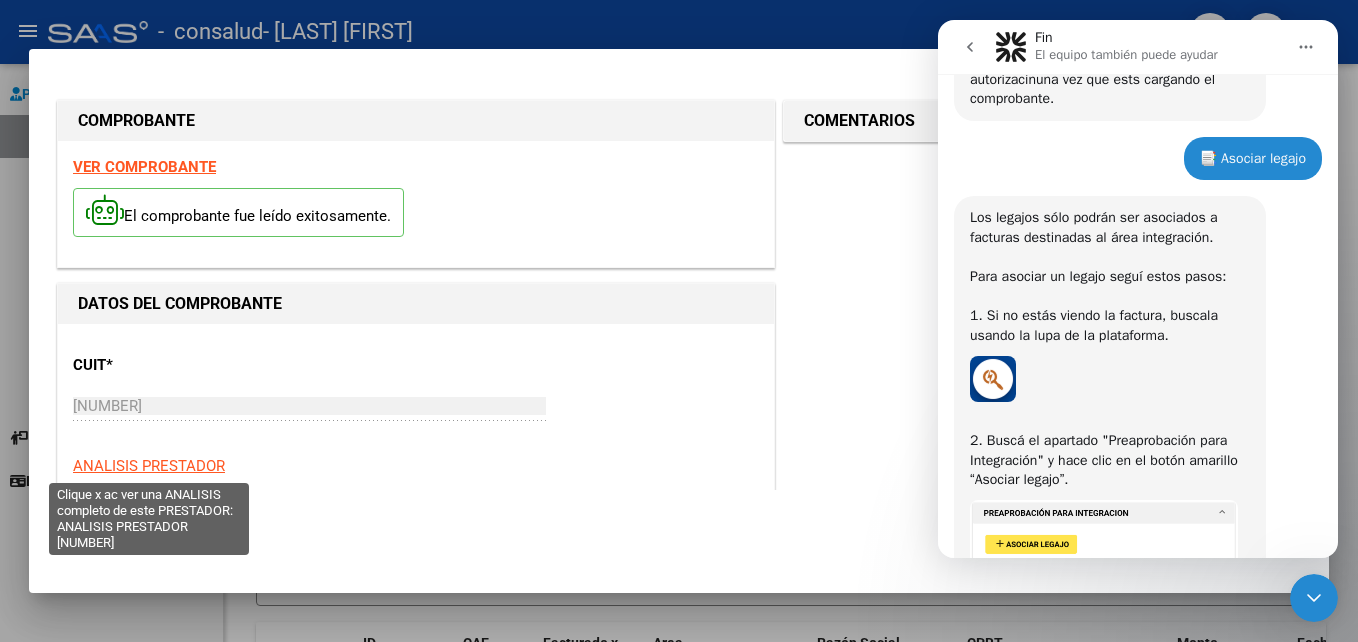 click on "ANALISIS PRESTADOR" at bounding box center [149, 466] 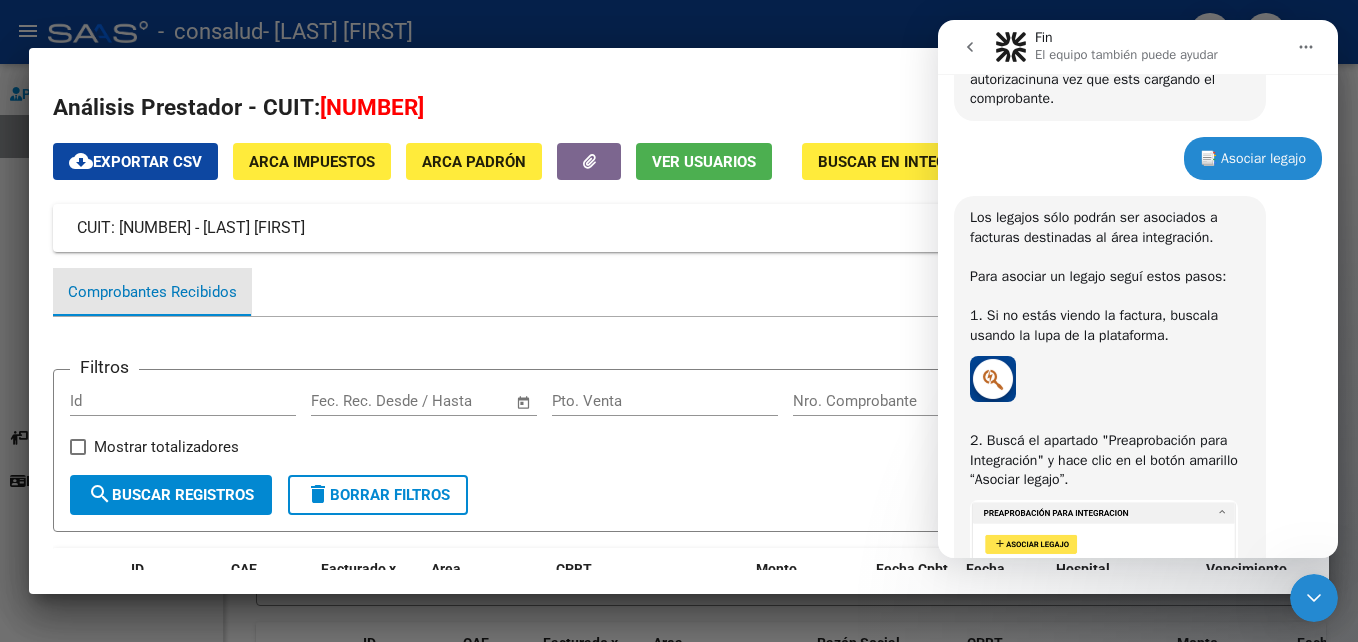 click on "Comprobantes Recibidos" at bounding box center (152, 292) 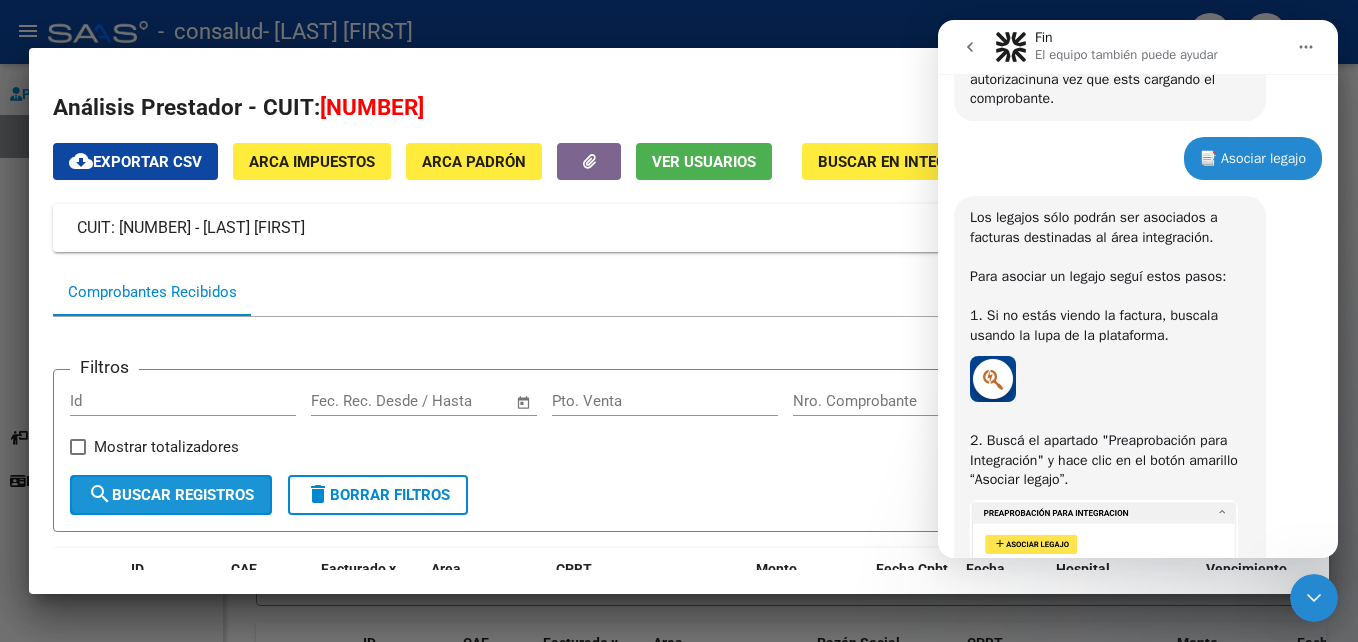 click on "search  Buscar Registros" at bounding box center [171, 495] 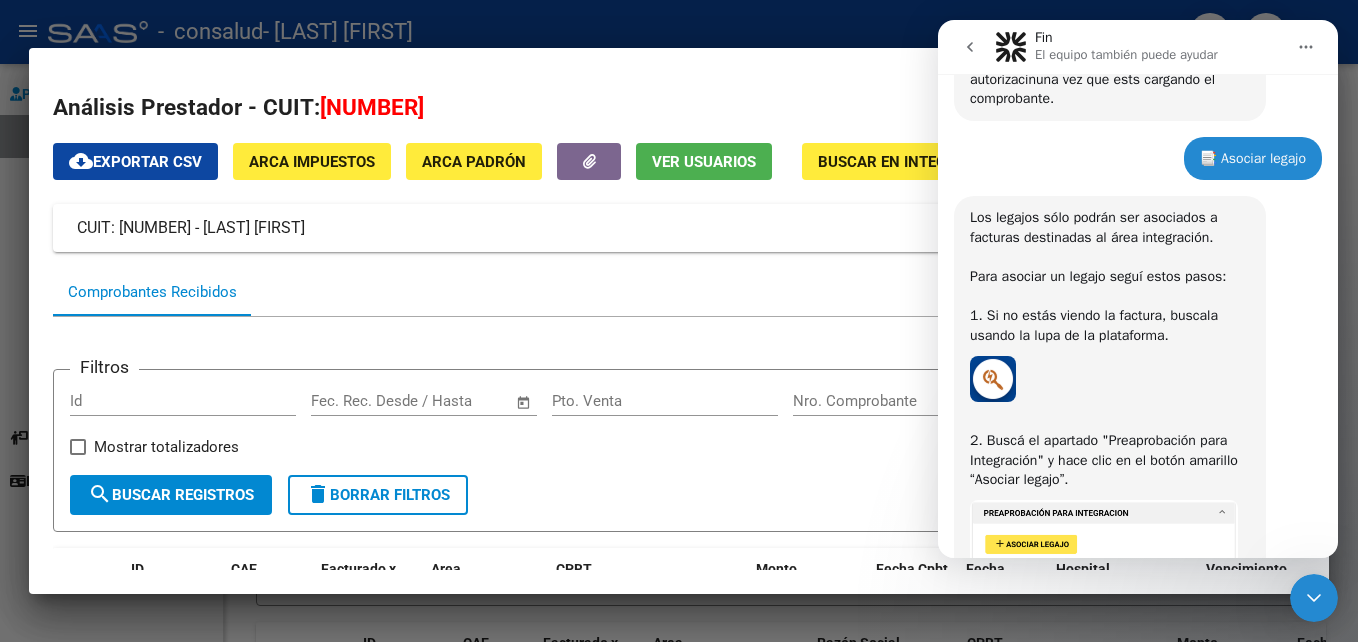 click 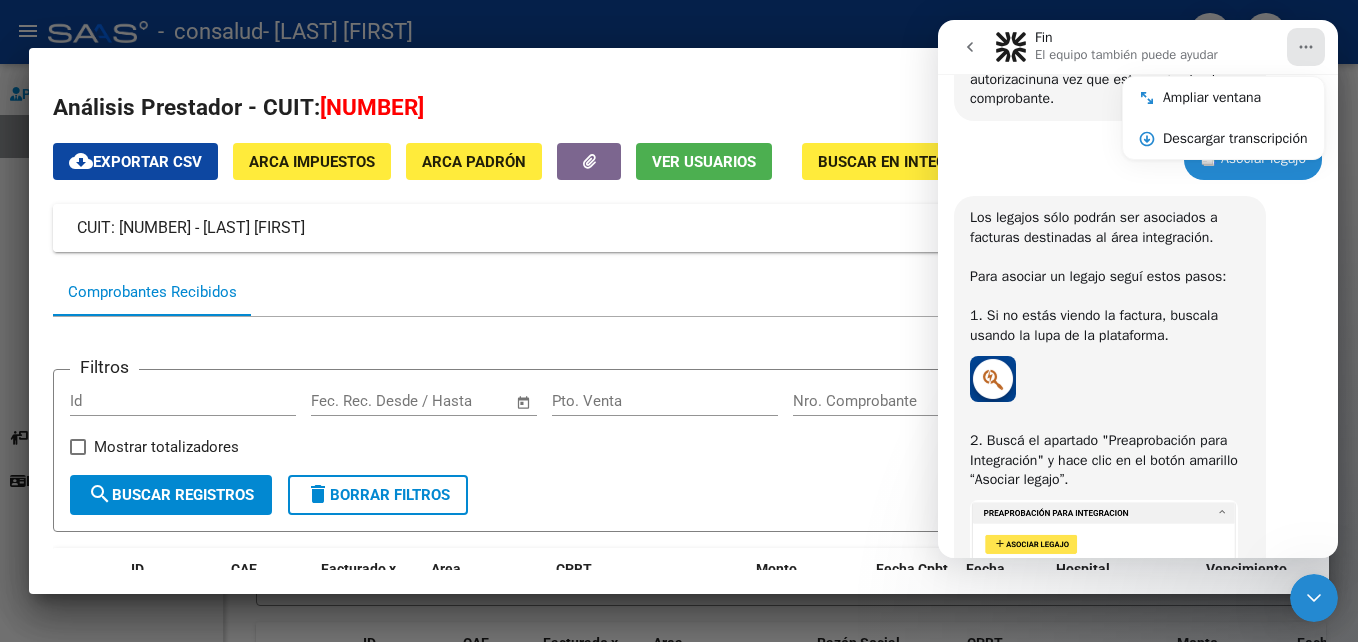 click on "CUIT: [NUMBER] - [LAST] [FIRST]" at bounding box center (667, 228) 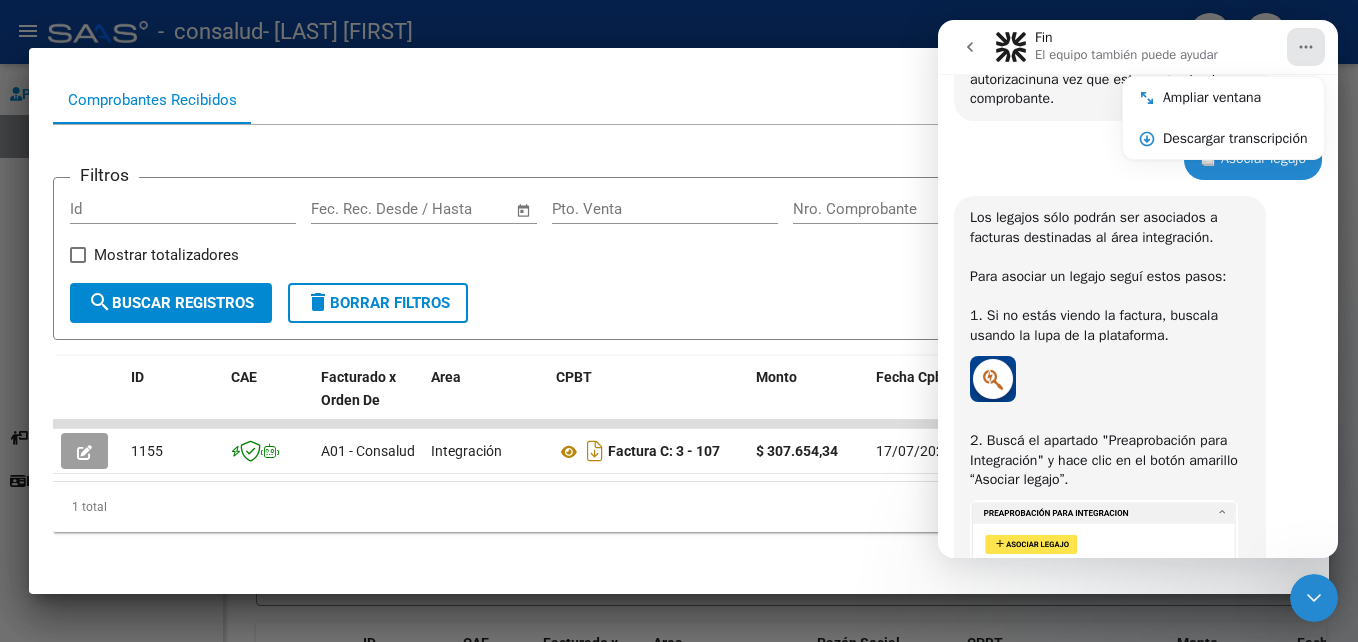 scroll, scrollTop: 342, scrollLeft: 0, axis: vertical 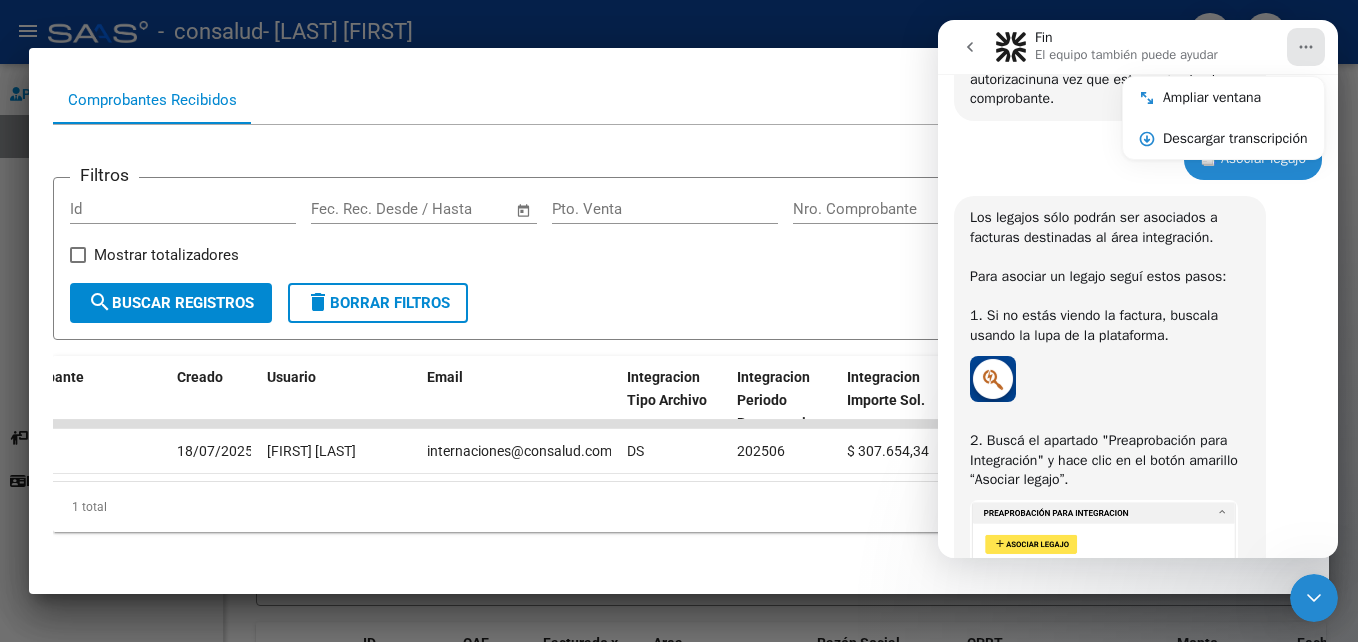 click 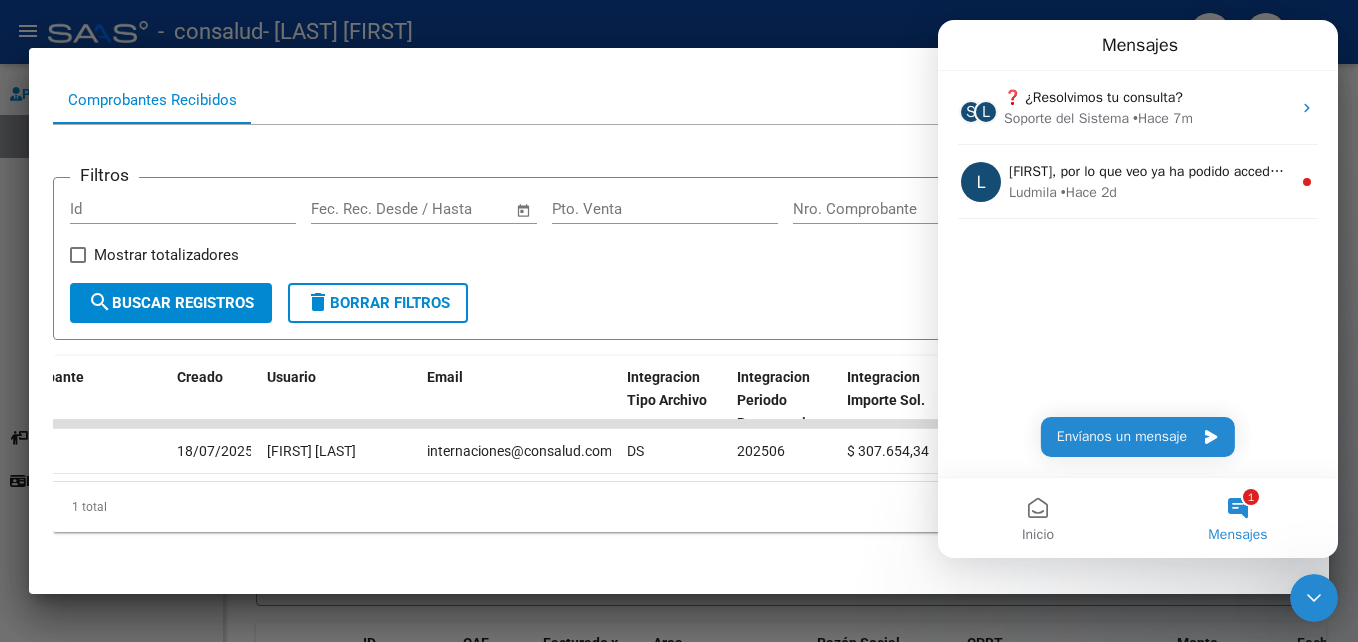 scroll, scrollTop: 0, scrollLeft: 0, axis: both 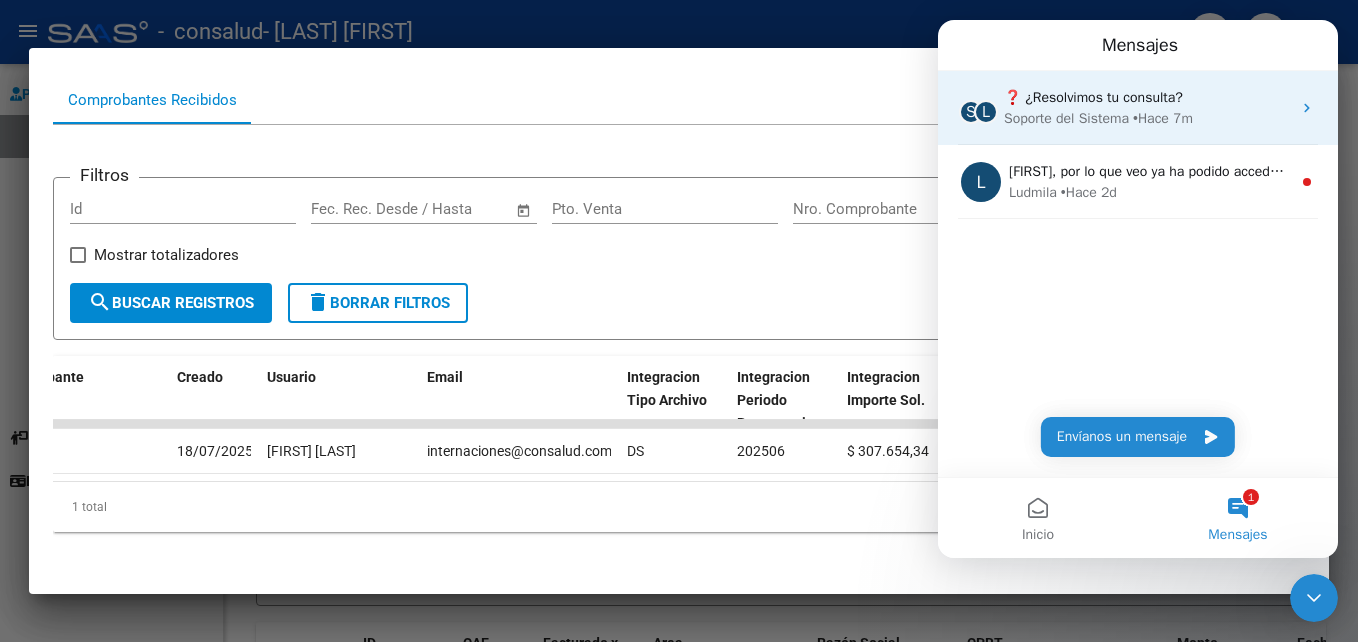 click on "S L ❓ ¿Resolvimos tu consulta? Soporte del Sistema •  Hace 7m" at bounding box center [1138, 108] 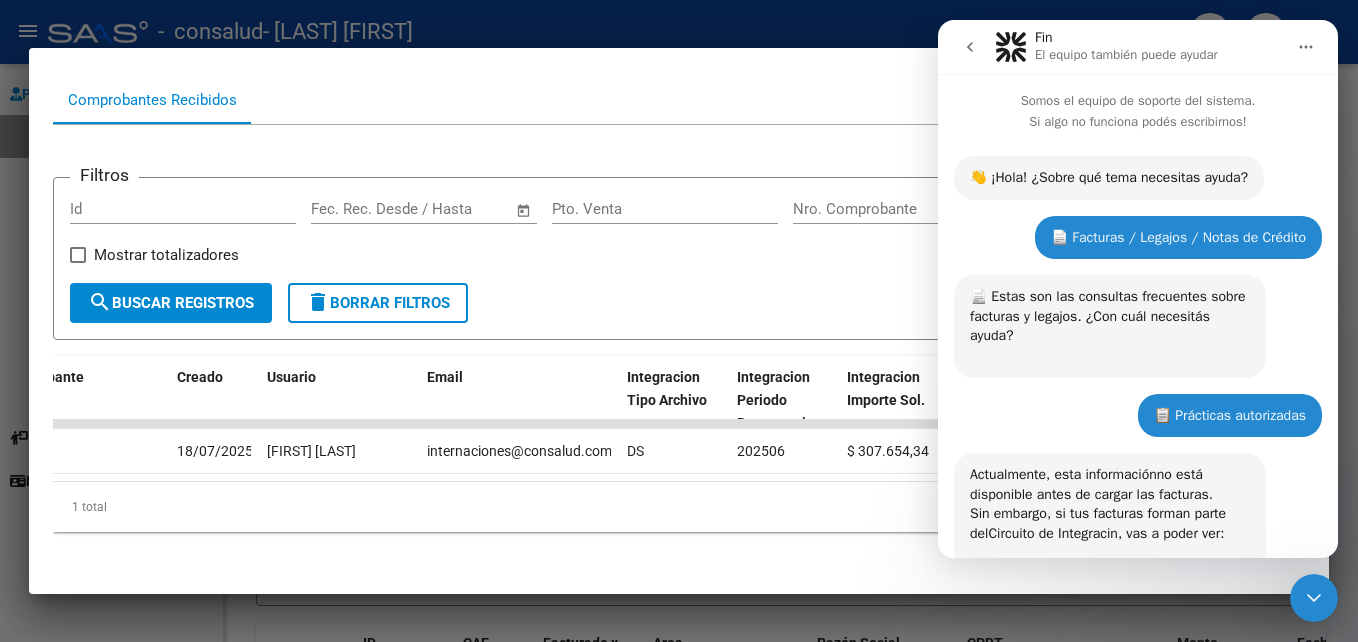 scroll, scrollTop: 1054, scrollLeft: 0, axis: vertical 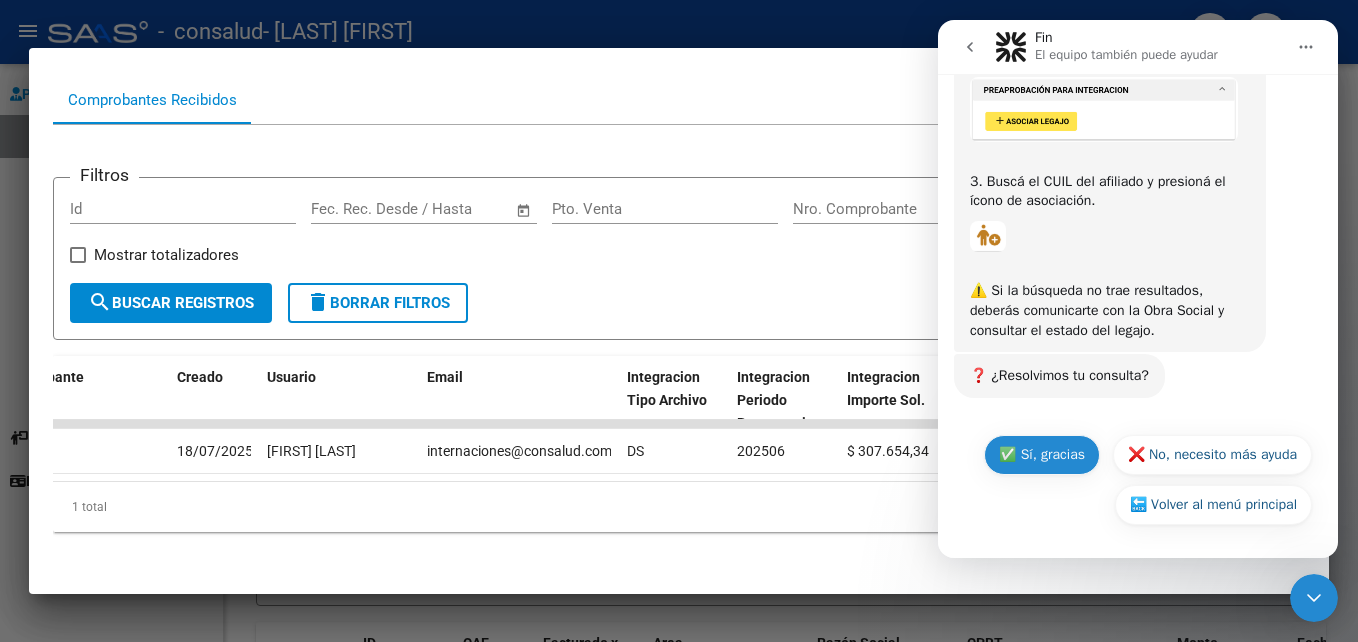 click on "✅ Sí, gracias" at bounding box center (1042, 455) 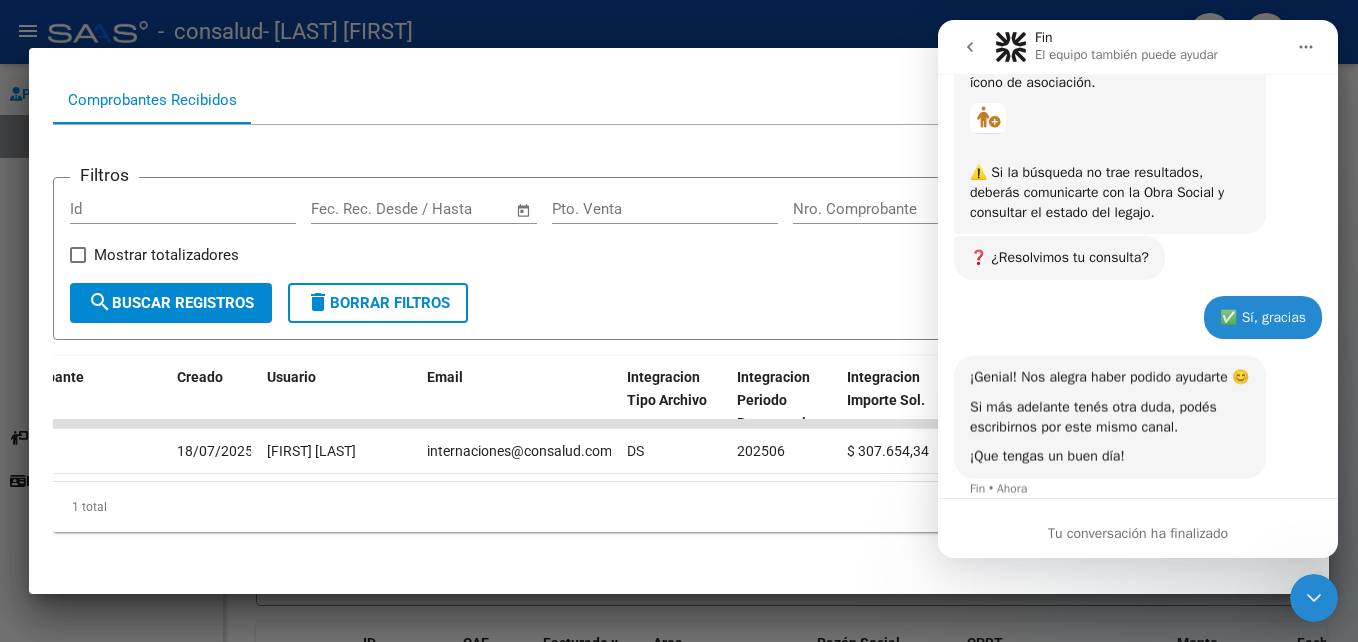 scroll, scrollTop: 1232, scrollLeft: 0, axis: vertical 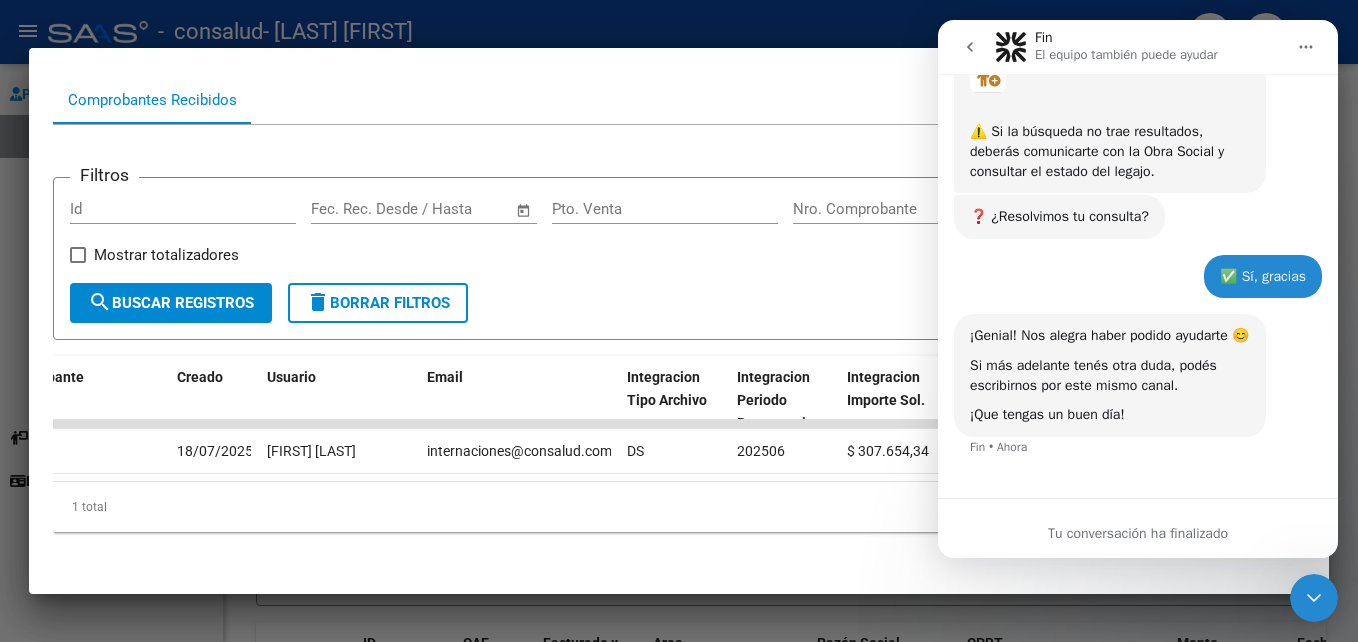 click 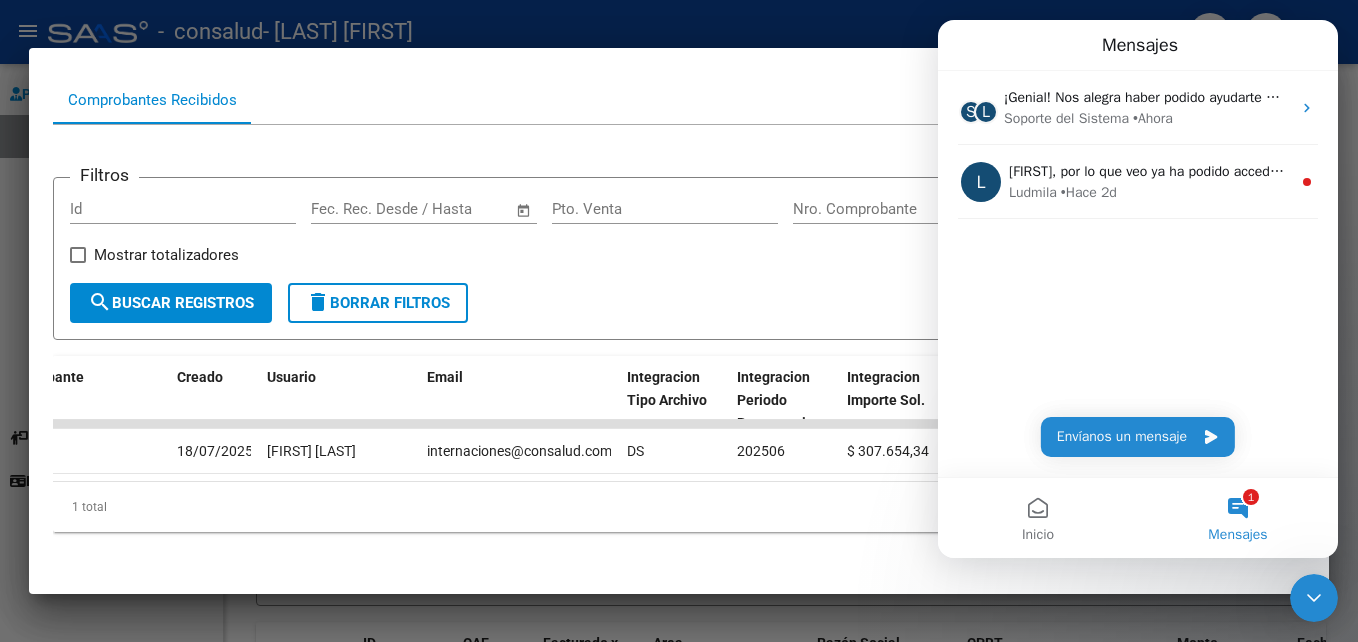 click on "Filtros Id Start date – End date Fec. Rec. Desde / Hasta Pto. Venta Nro. Comprobante Hospital   Mostrar totalizadores  search  Buscar Registros  delete  Borrar Filtros" at bounding box center [679, 258] 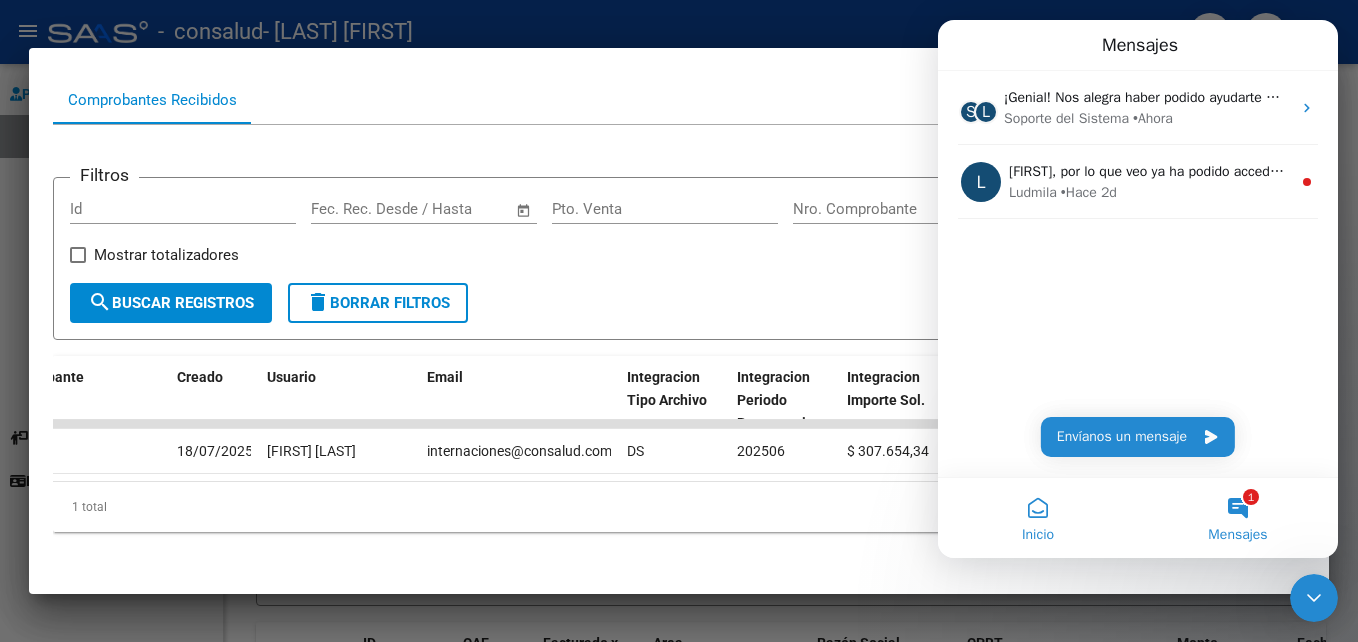 click on "Inicio" at bounding box center (1038, 518) 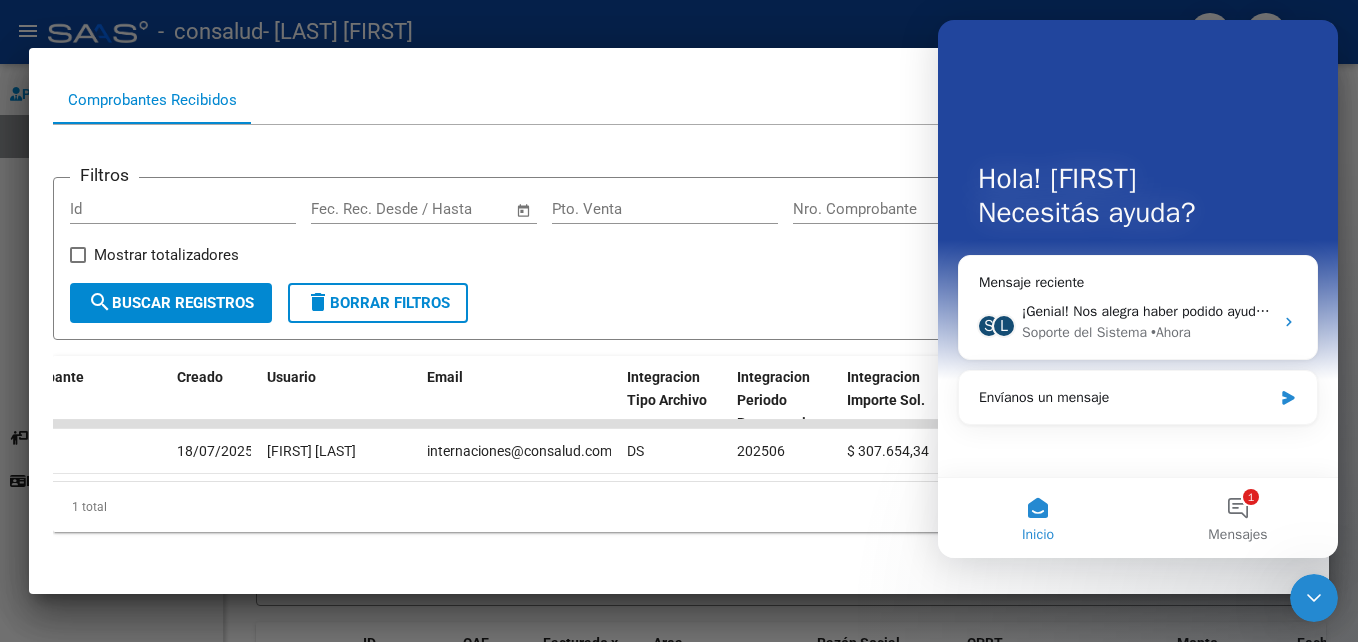 click on "Filtros Id Start date – End date Fec. Rec. Desde / Hasta Pto. Venta Nro. Comprobante Hospital   Mostrar totalizadores  search  Buscar Registros  delete  Borrar Filtros" at bounding box center (679, 258) 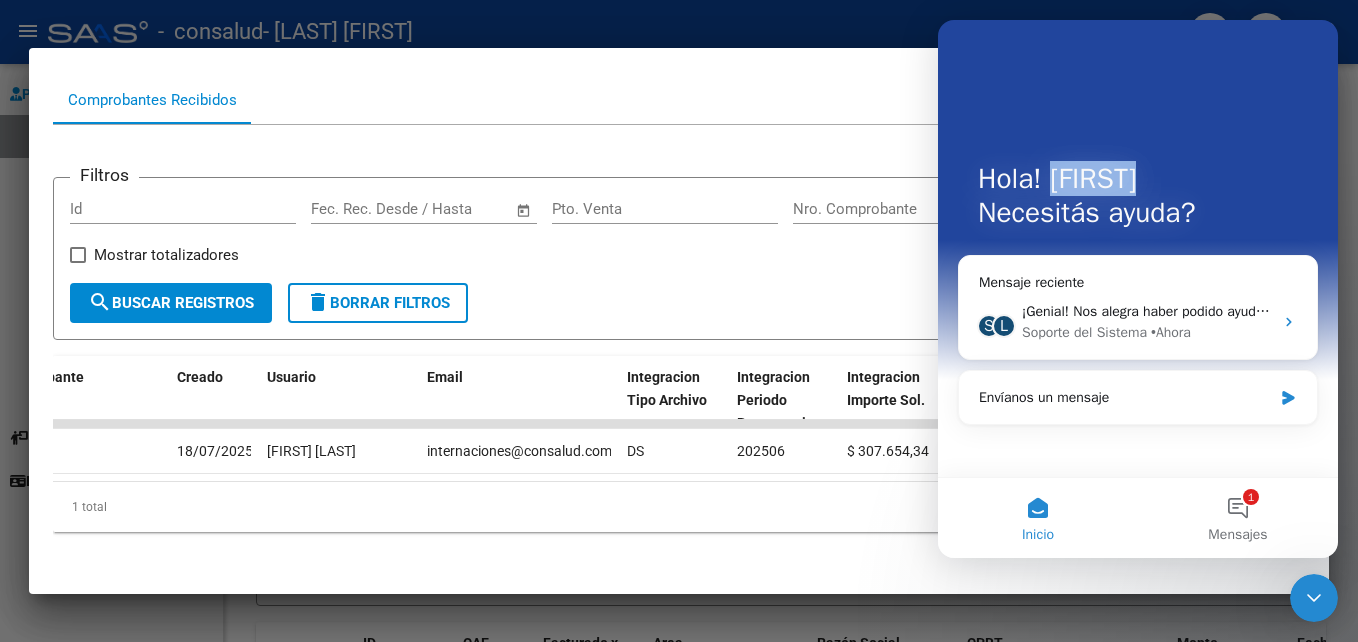 click on "Hola! [FIRST] Necesits ayuda?" at bounding box center (1138, 200) 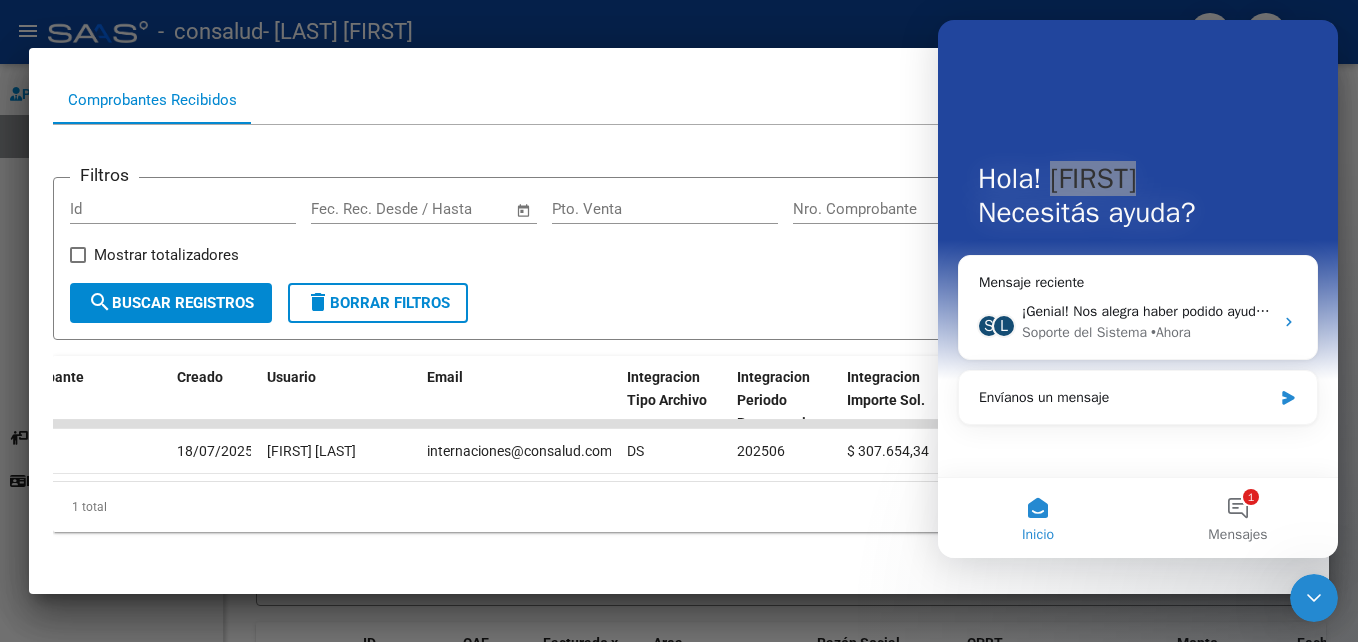 click on "Filtros Id Start date – End date Fec. Rec. Desde / Hasta Pto. Venta Nro. Comprobante Hospital   Mostrar totalizadores  search  Buscar Registros  delete  Borrar Filtros" at bounding box center (679, 258) 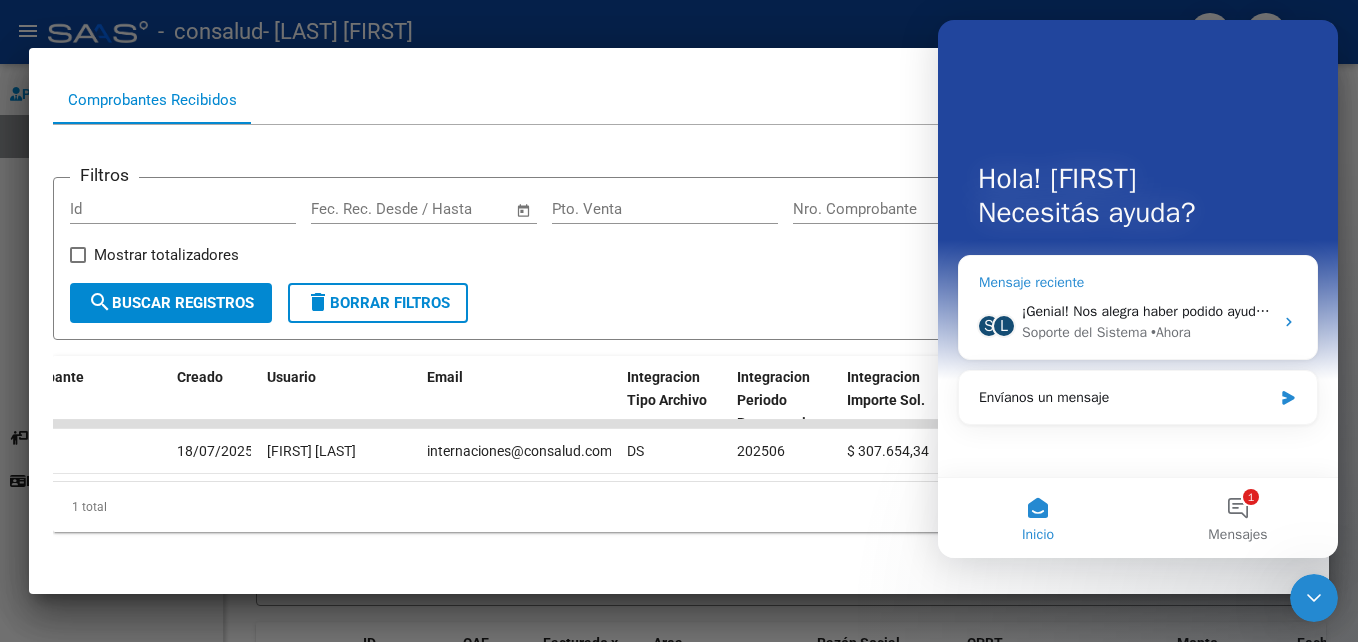 click 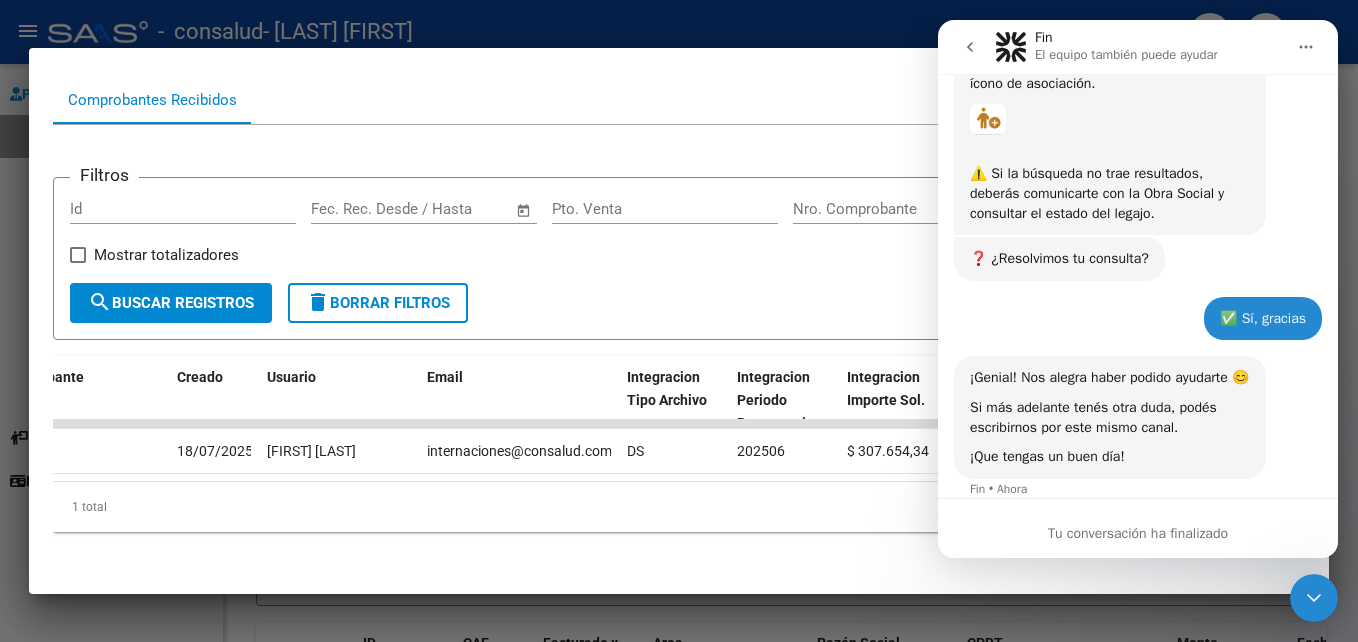 scroll, scrollTop: 1232, scrollLeft: 0, axis: vertical 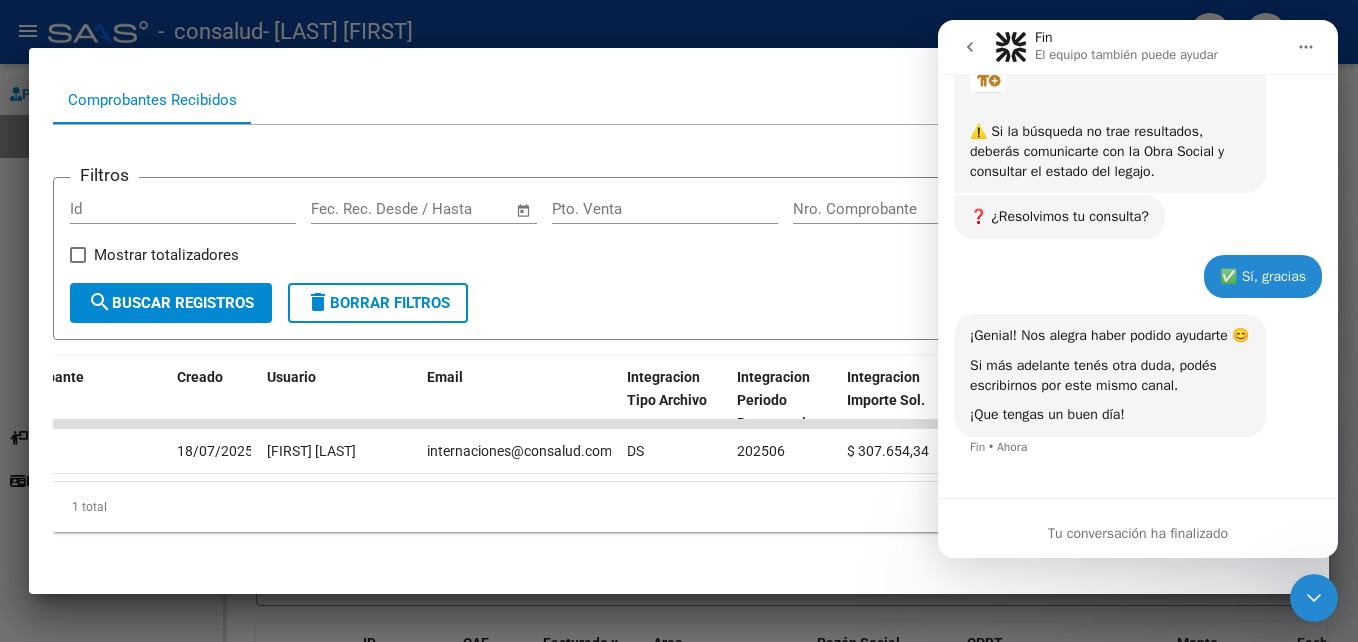 click 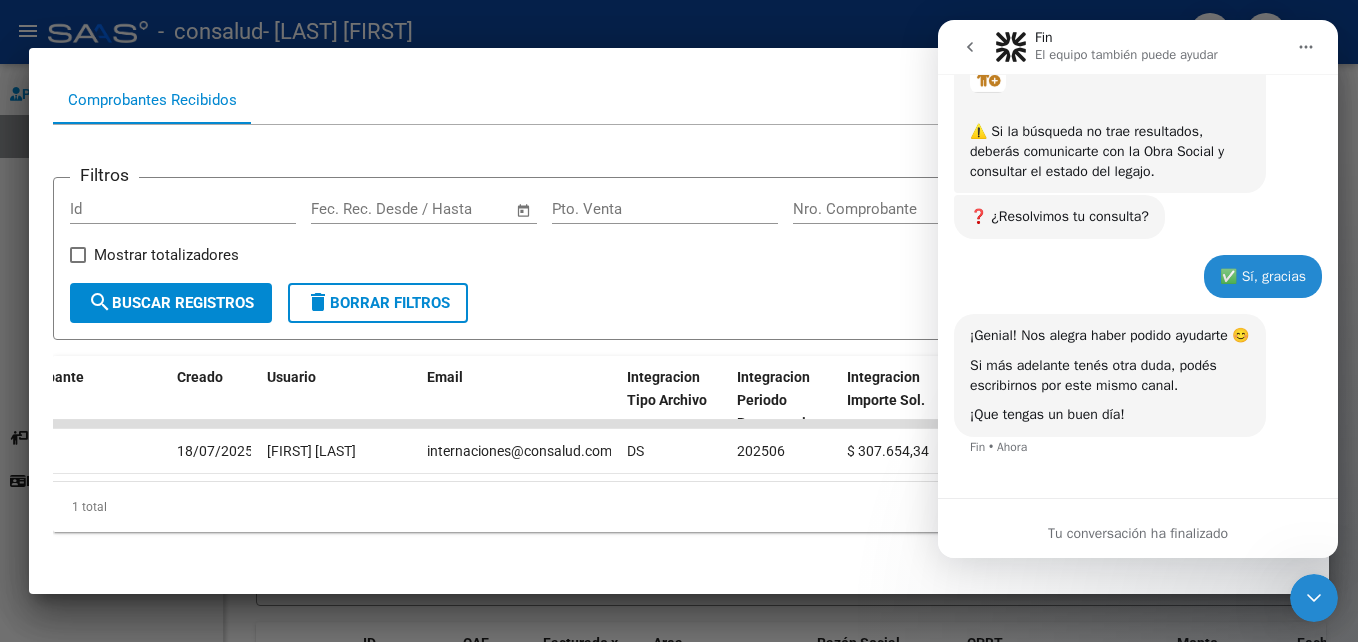scroll, scrollTop: 0, scrollLeft: 0, axis: both 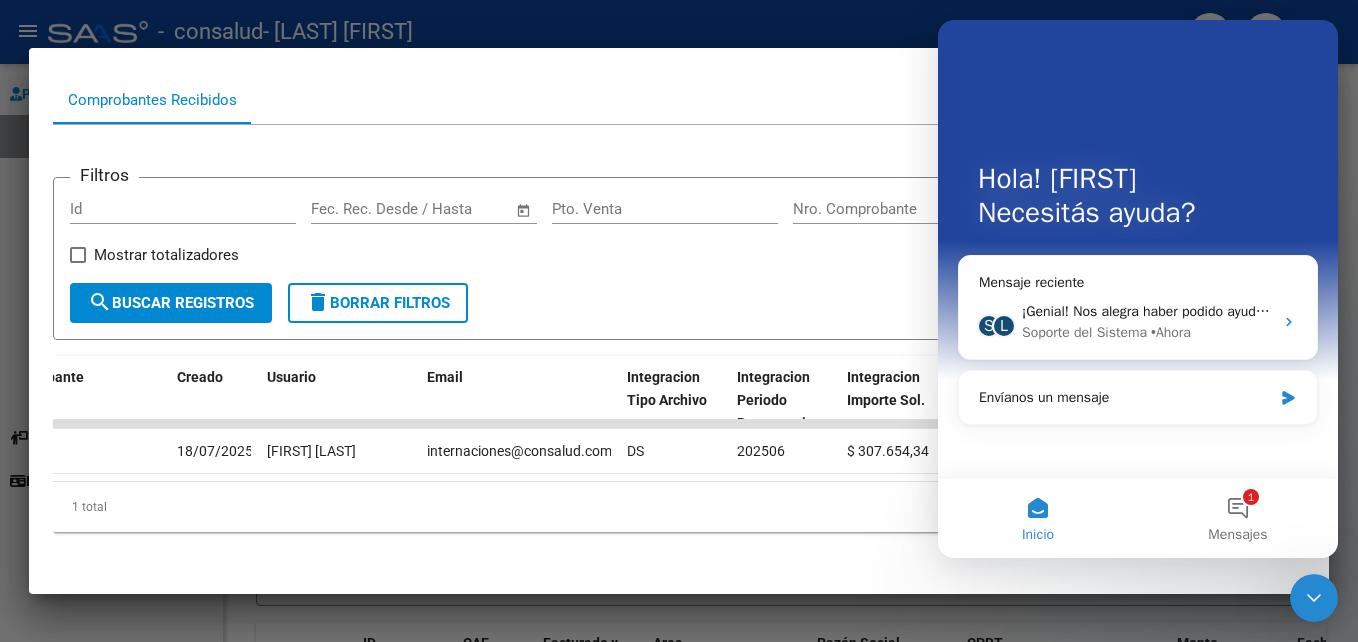click on "Filtros Id Start date – End date Fec. Rec. Desde / Hasta Pto. Venta Nro. Comprobante Hospital   Mostrar totalizadores  search  Buscar Registros  delete  Borrar Filtros" at bounding box center [679, 258] 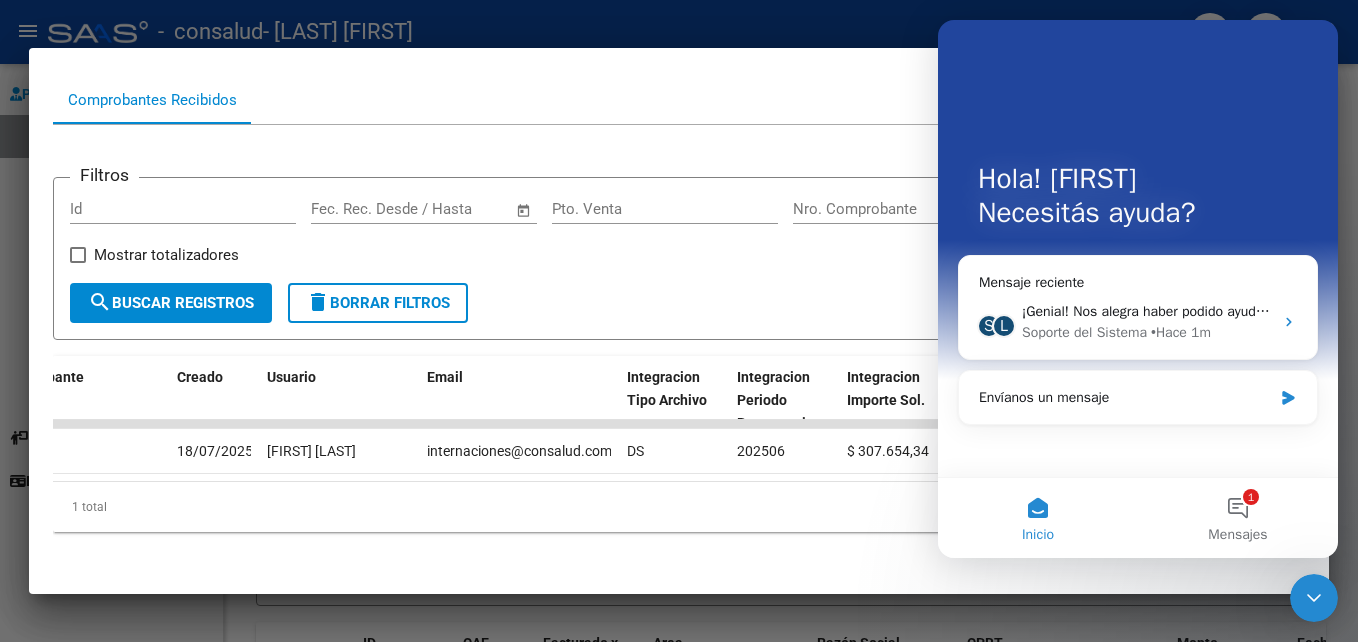 click on "Filtros Id Start date – End date Fec. Rec. Desde / Hasta Pto. Venta Nro. Comprobante Hospital   Mostrar totalizadores  search  Buscar Registros  delete  Borrar Filtros" at bounding box center (679, 258) 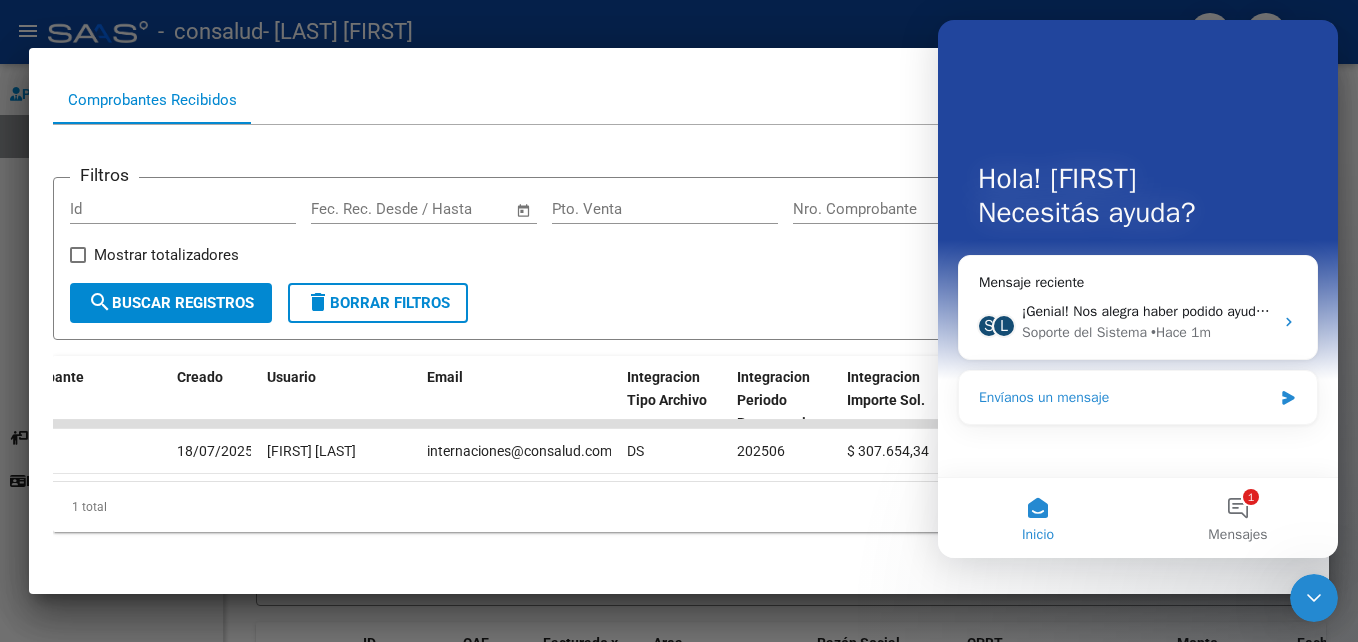 click 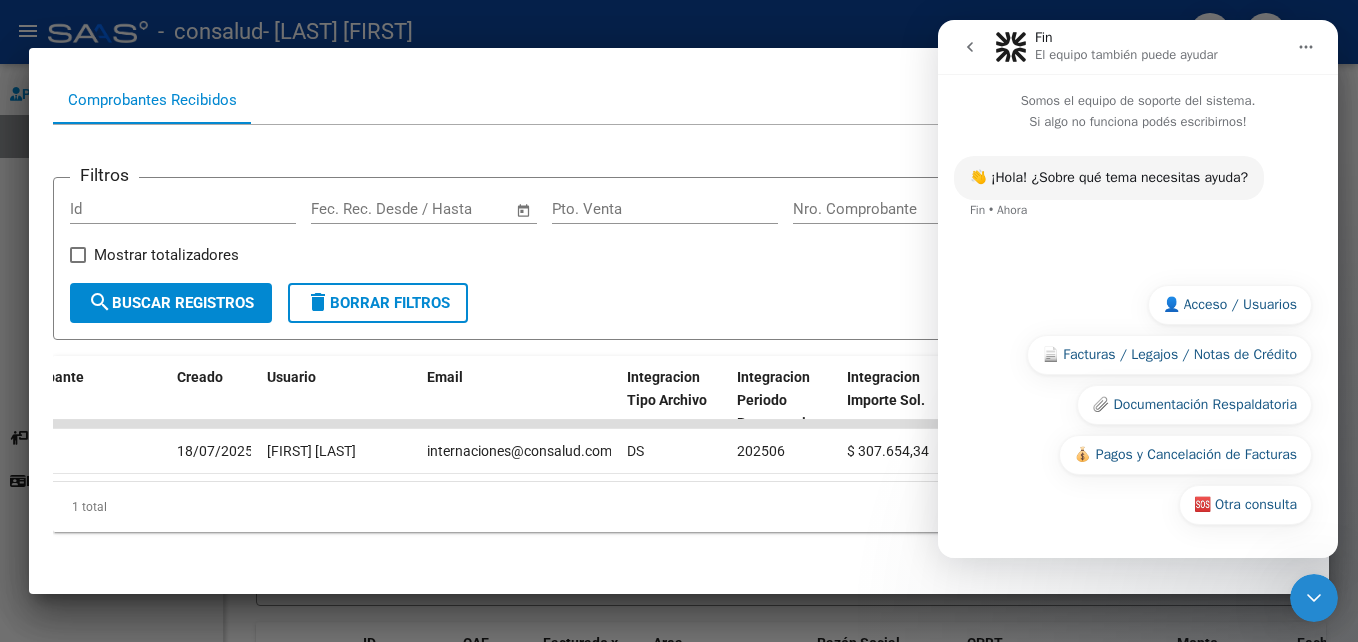 click at bounding box center [1306, 47] 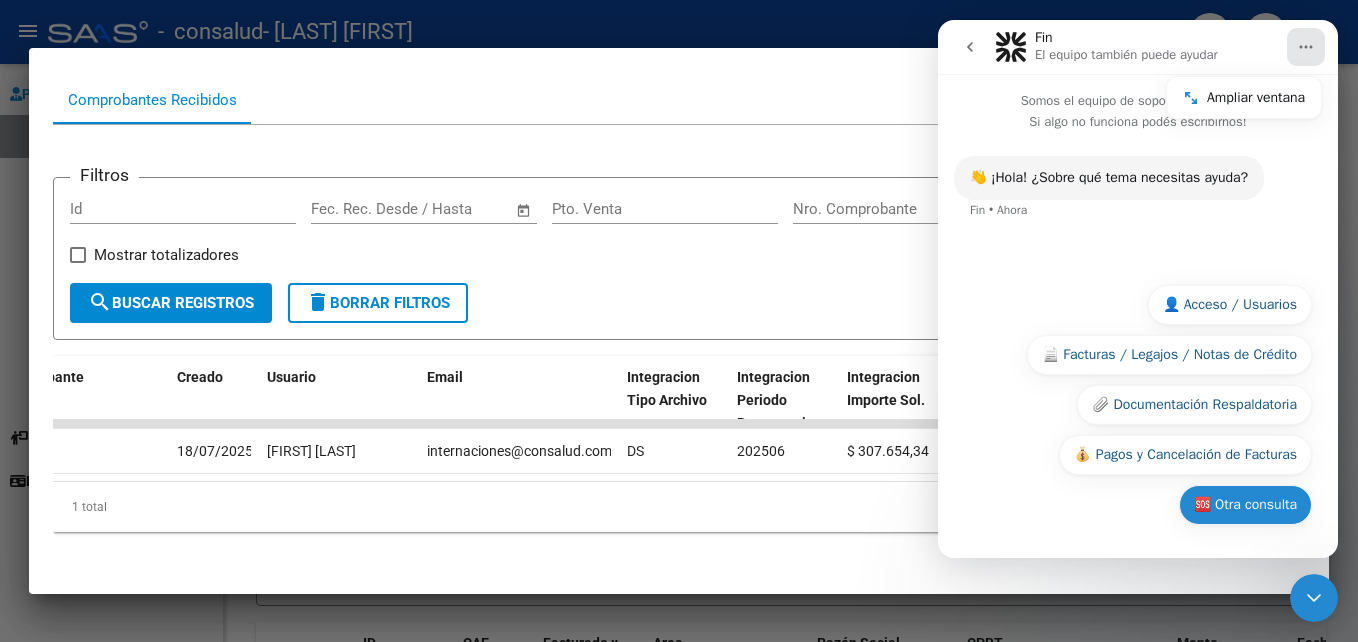 click on "🆘 Otra consulta" at bounding box center (1245, 505) 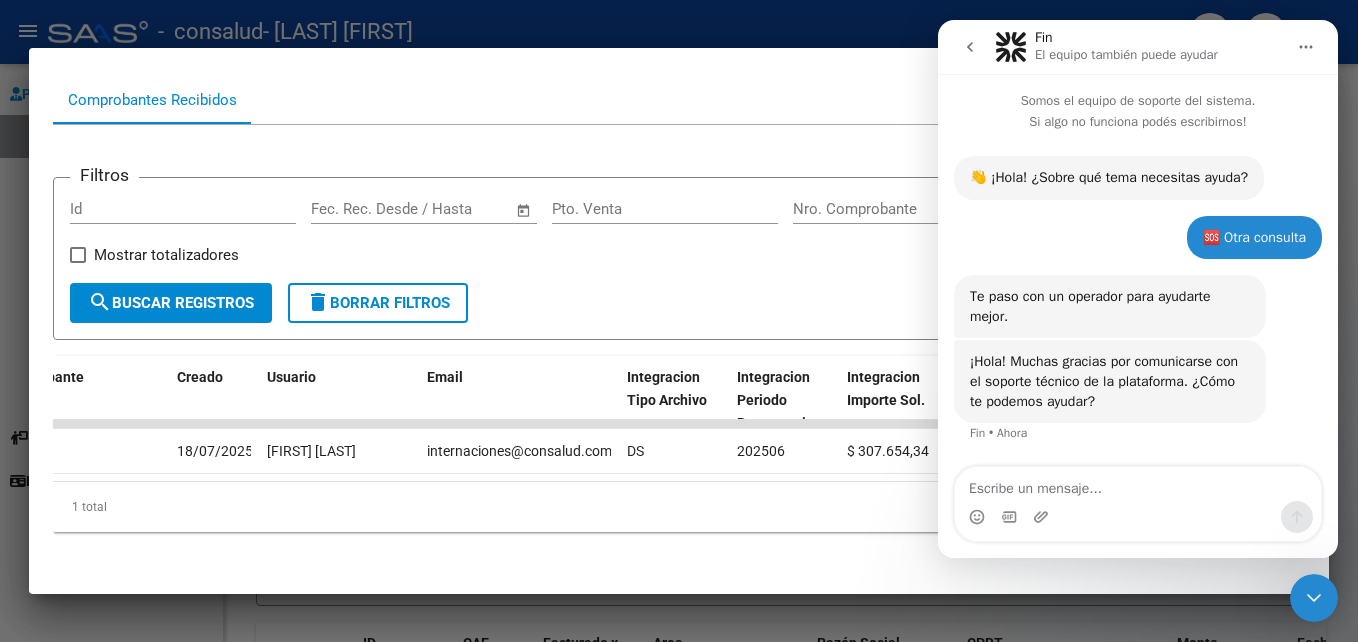 click at bounding box center [1138, 484] 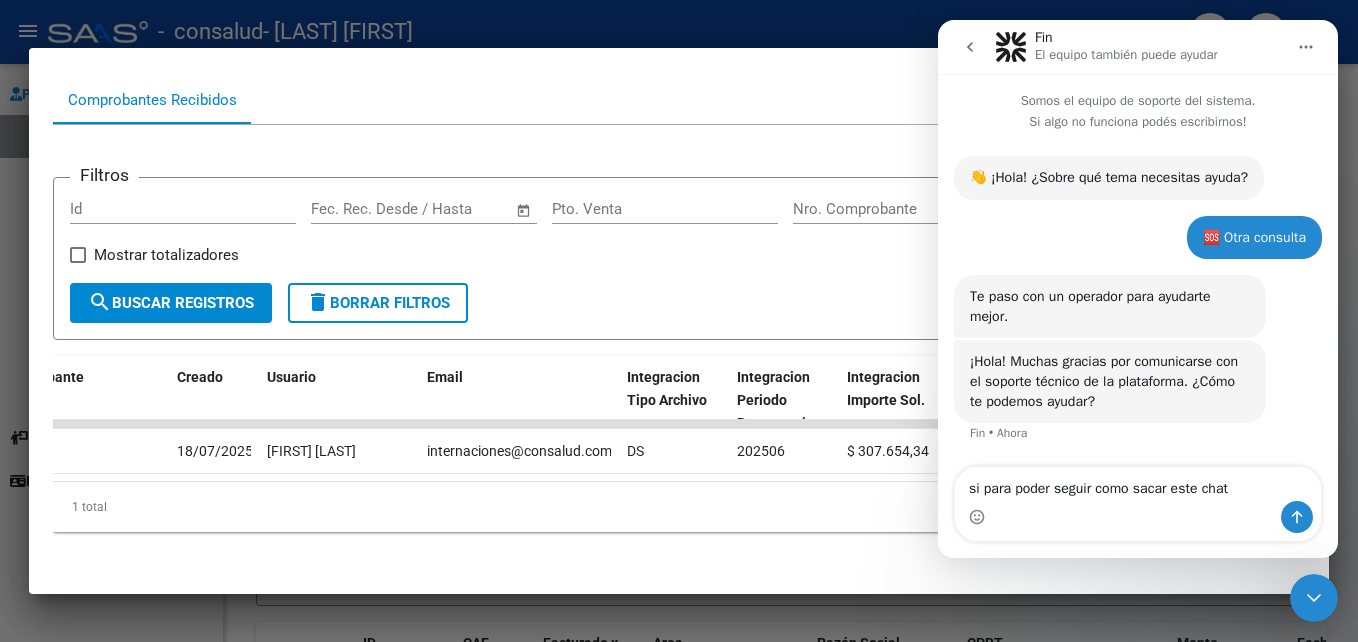 type on "si para poder seguir como sacar este chat" 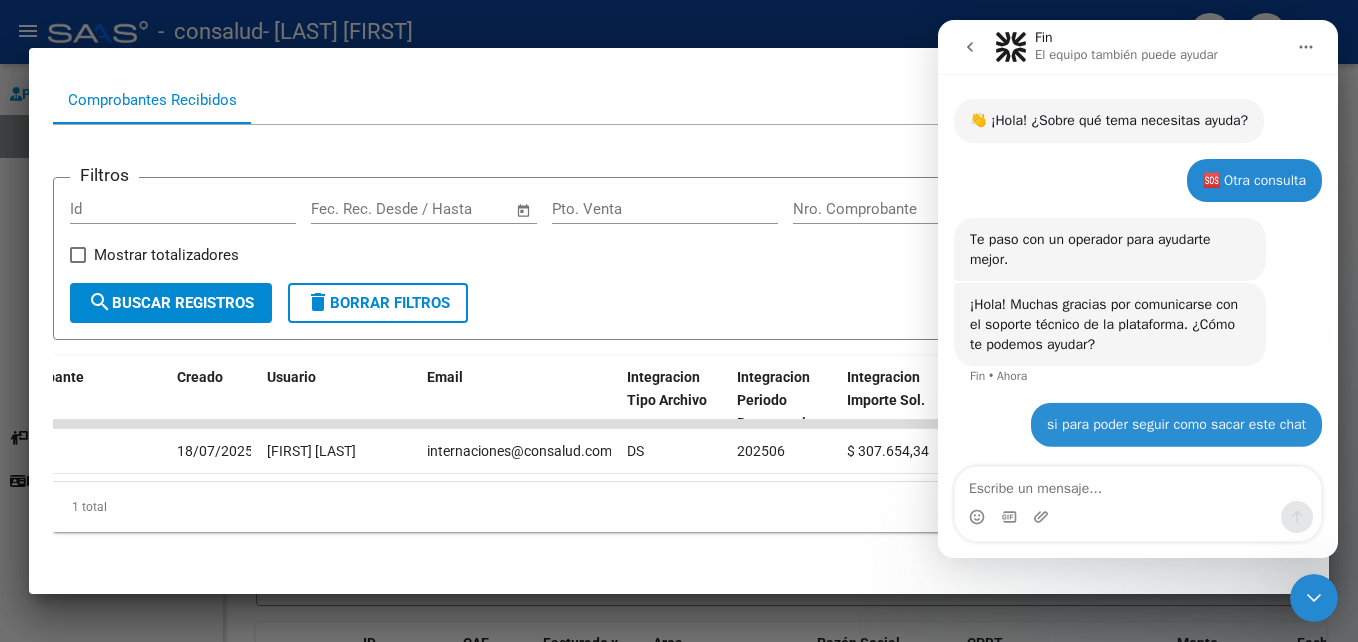 scroll, scrollTop: 58, scrollLeft: 0, axis: vertical 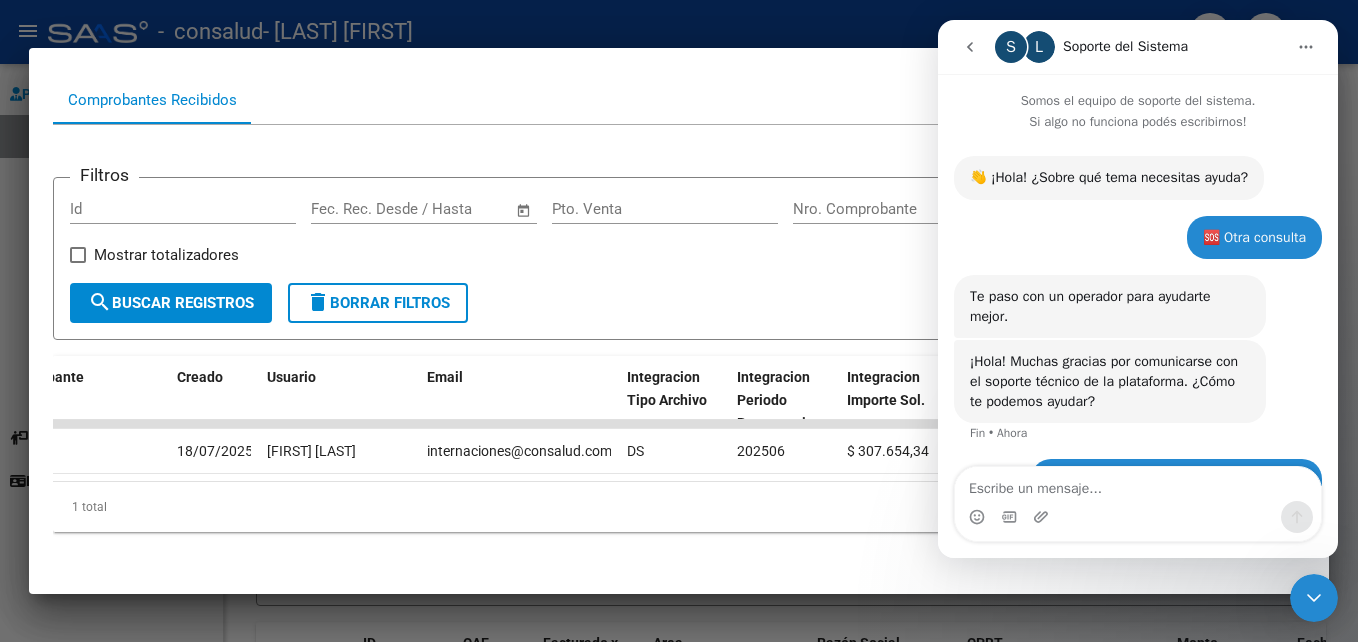 click at bounding box center [1138, 504] 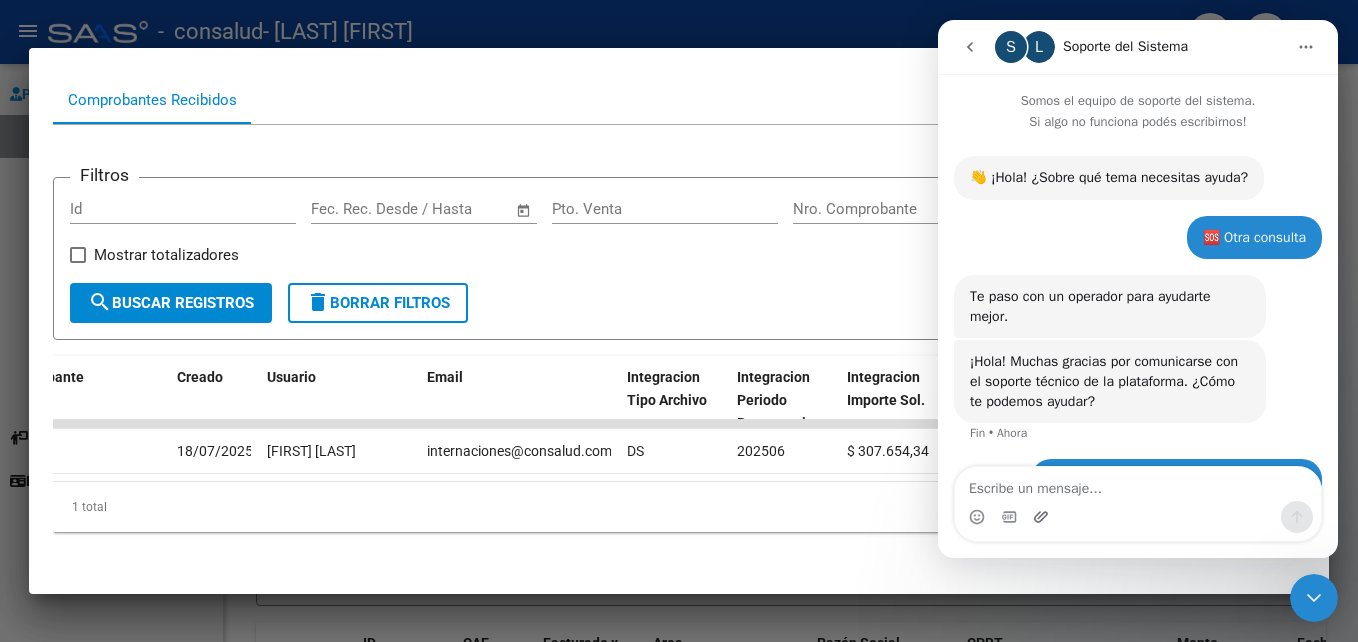scroll, scrollTop: 135, scrollLeft: 0, axis: vertical 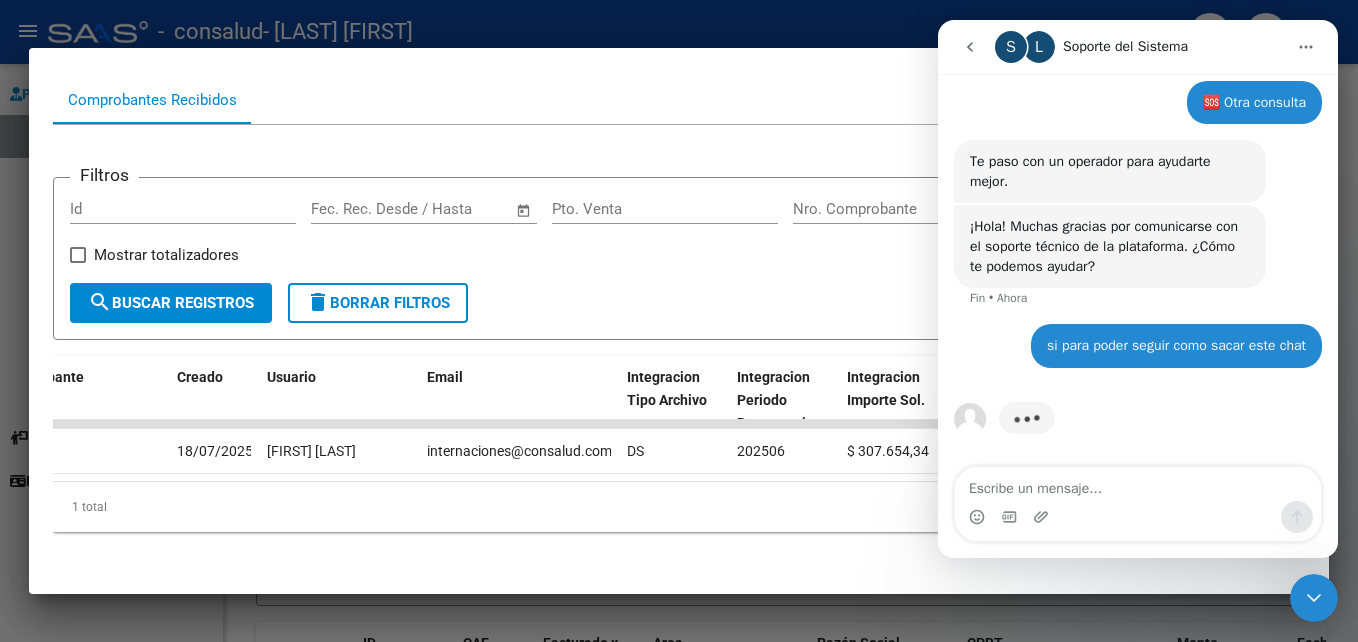 click at bounding box center (1138, 504) 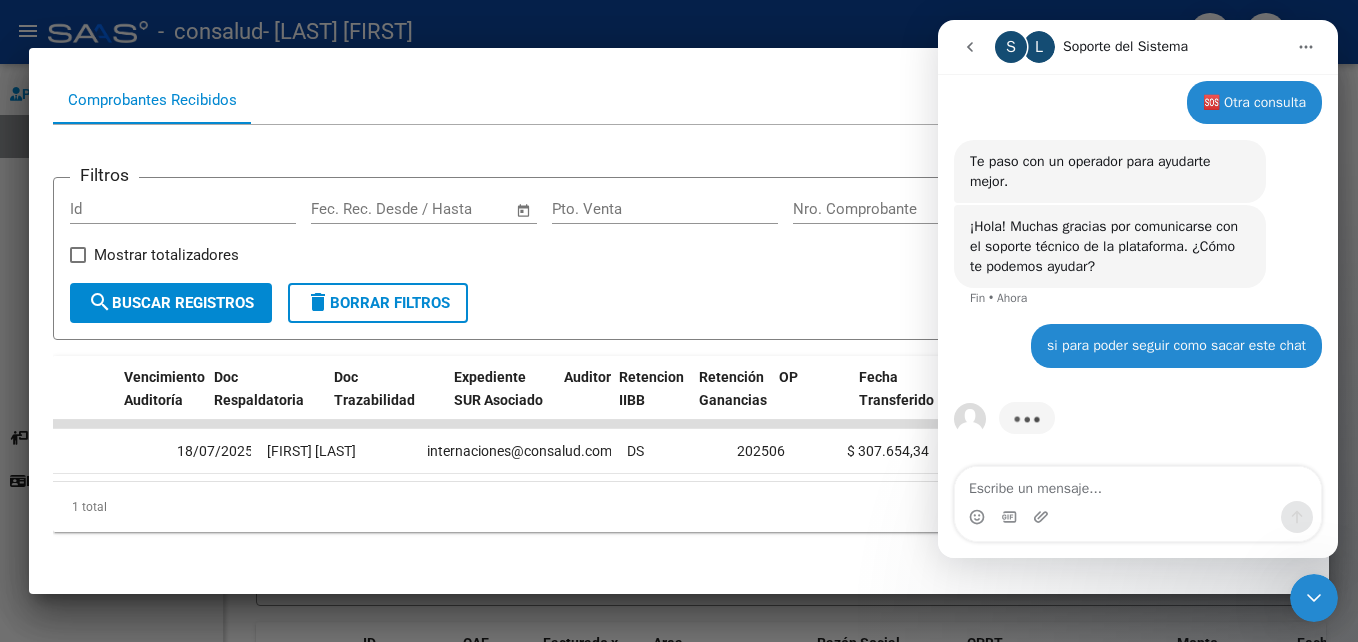 scroll, scrollTop: 0, scrollLeft: 1082, axis: horizontal 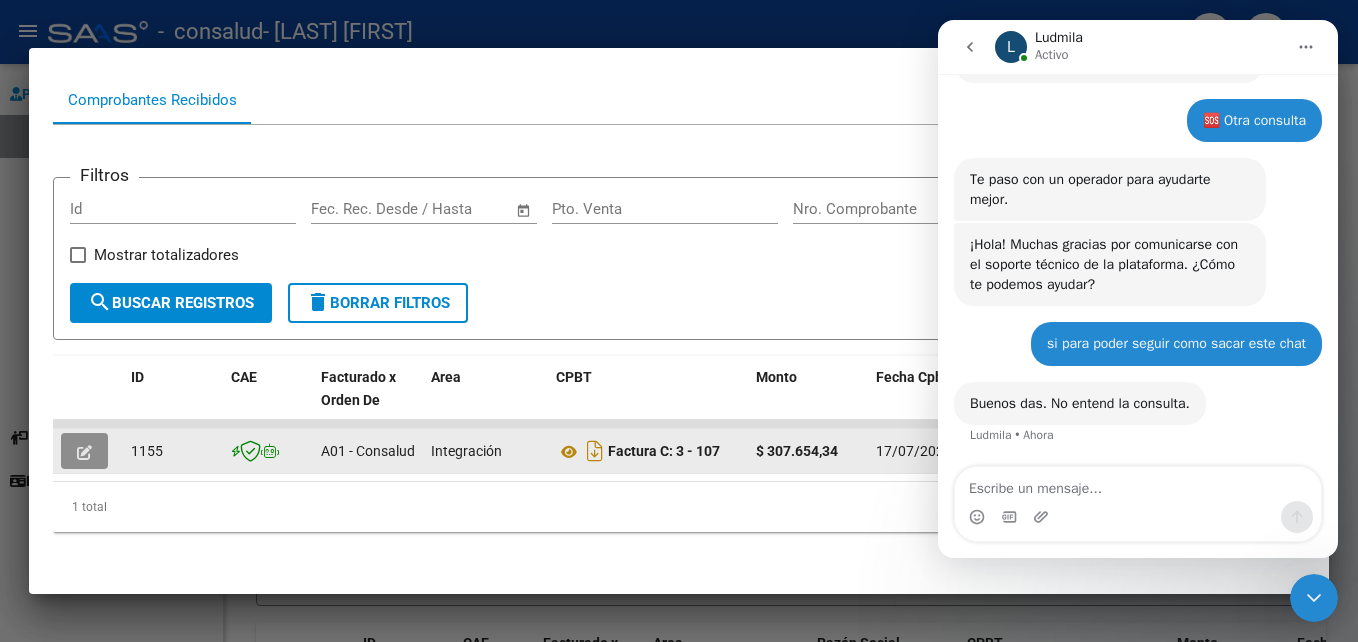 click 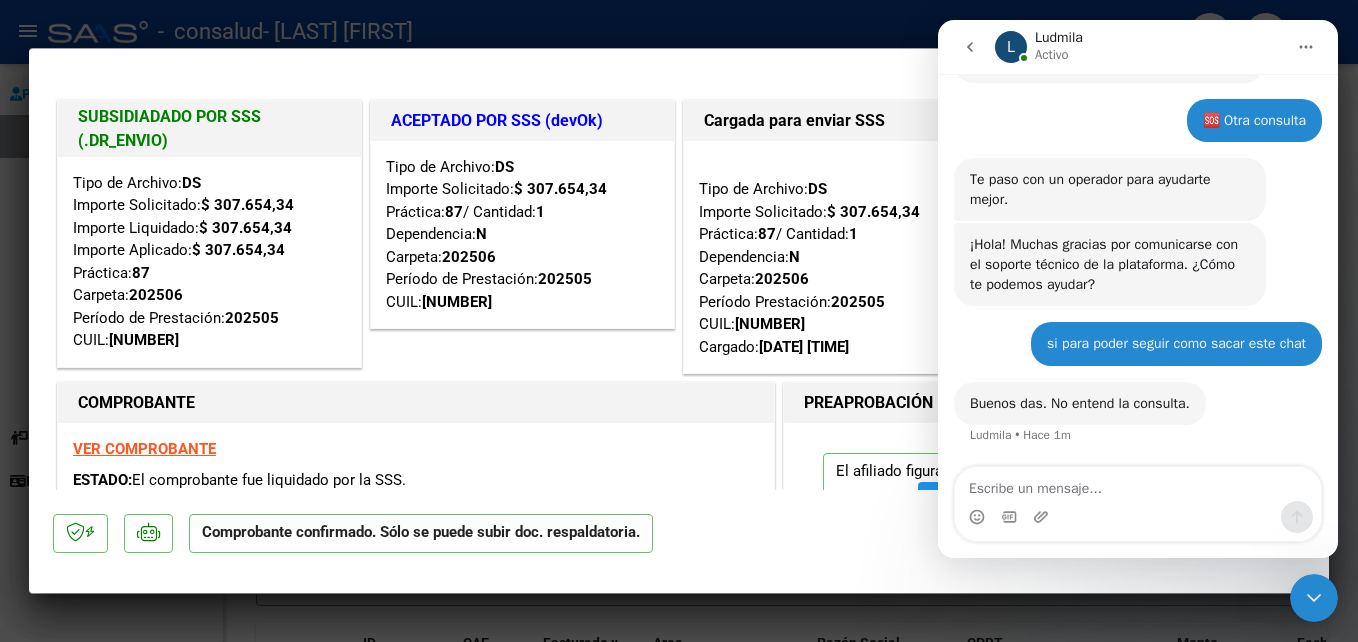 click on "Comprobante confirmado. Sólo se puede subir doc. respaldatoria." 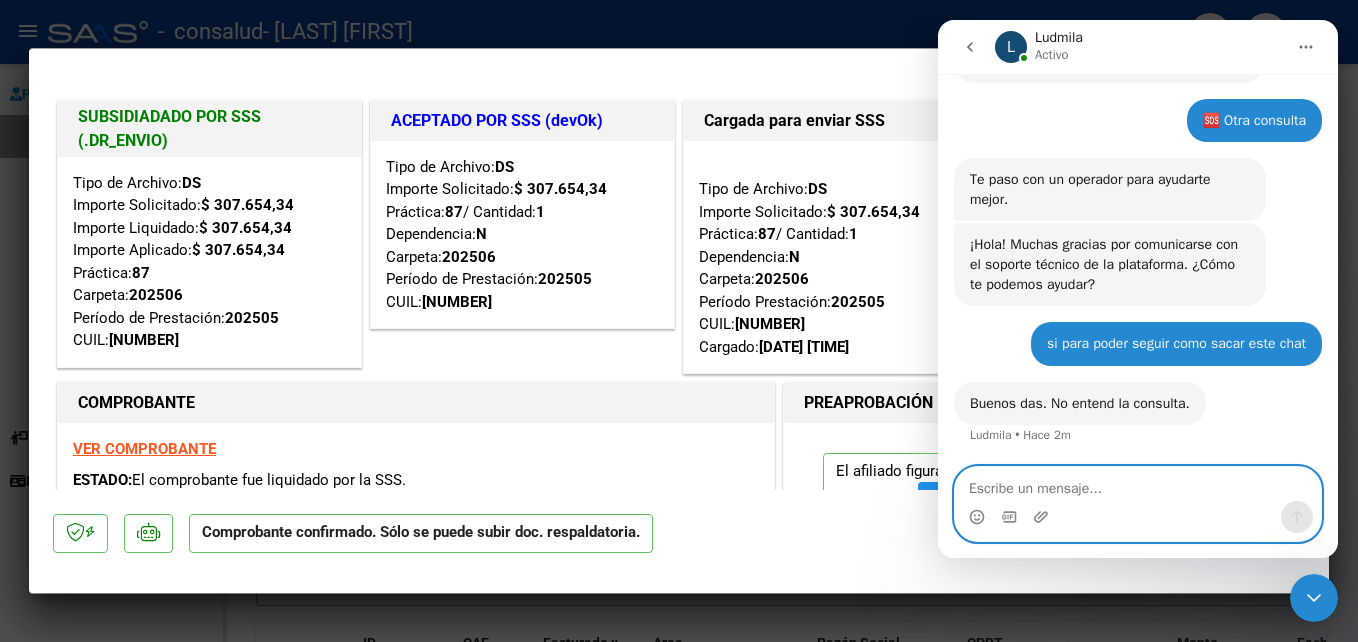 click at bounding box center [1138, 484] 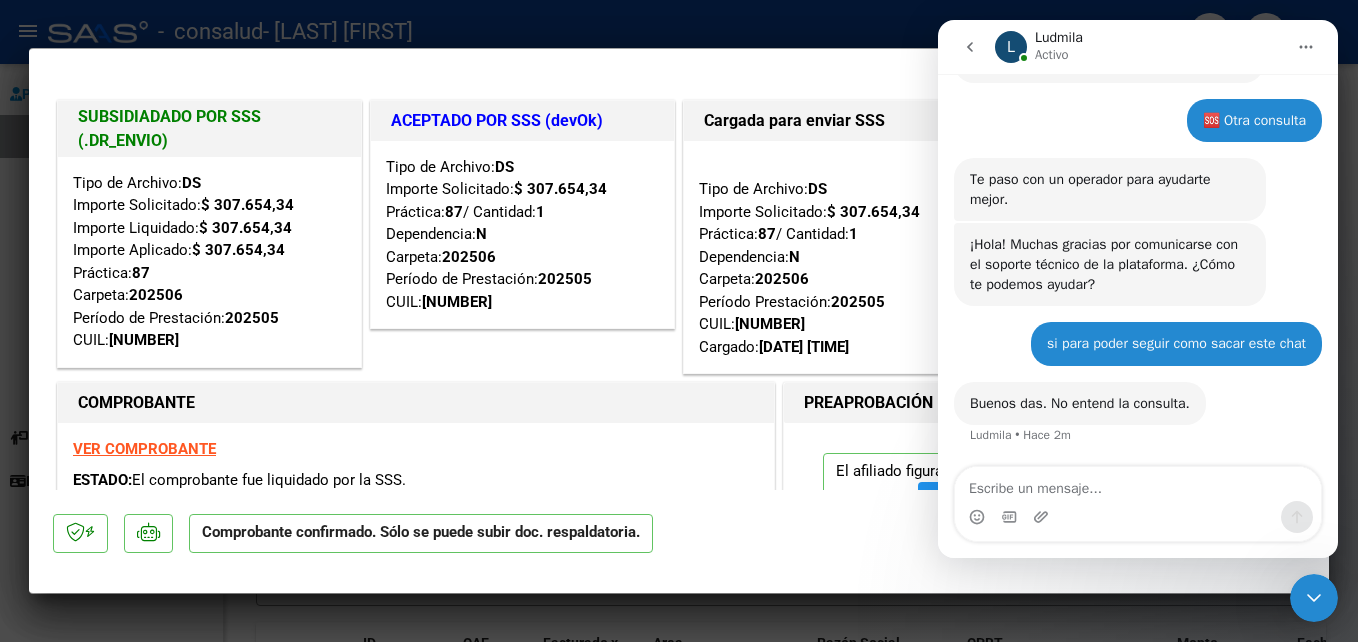 click on "VER COMPROBANTE       ESTADO:   El comprobante fue liquidado por la SSS." at bounding box center (416, 468) 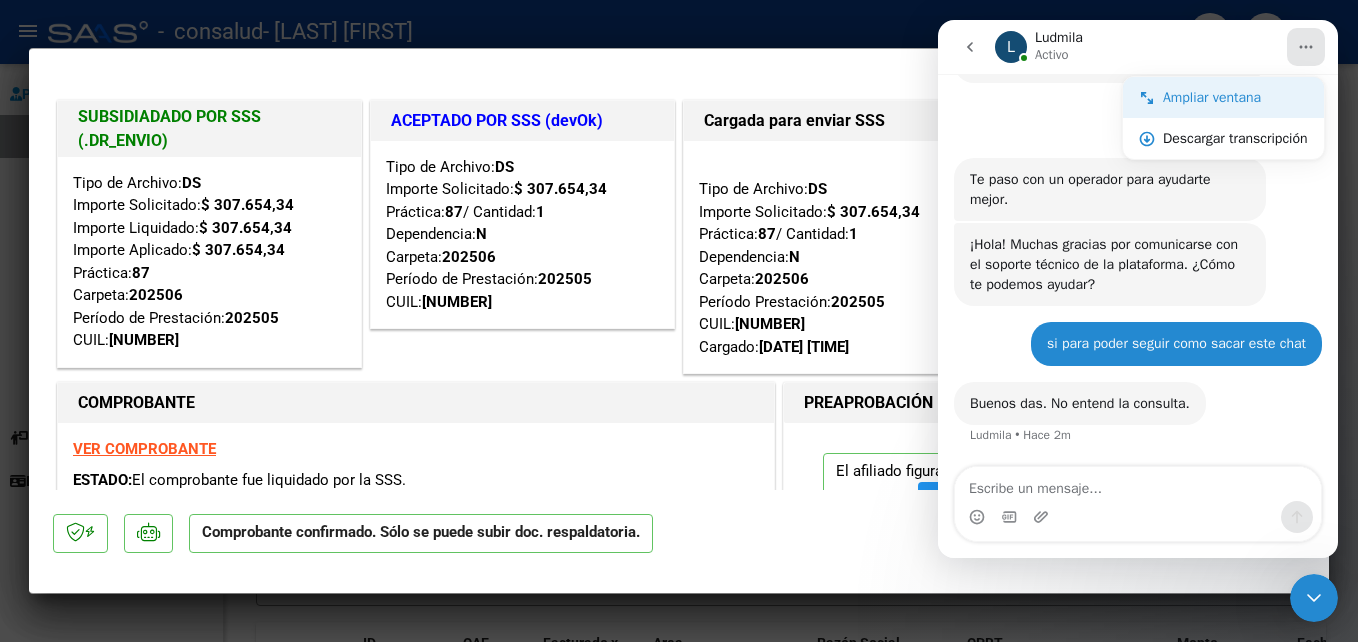 click on "Ampliar ventana" at bounding box center (1235, 97) 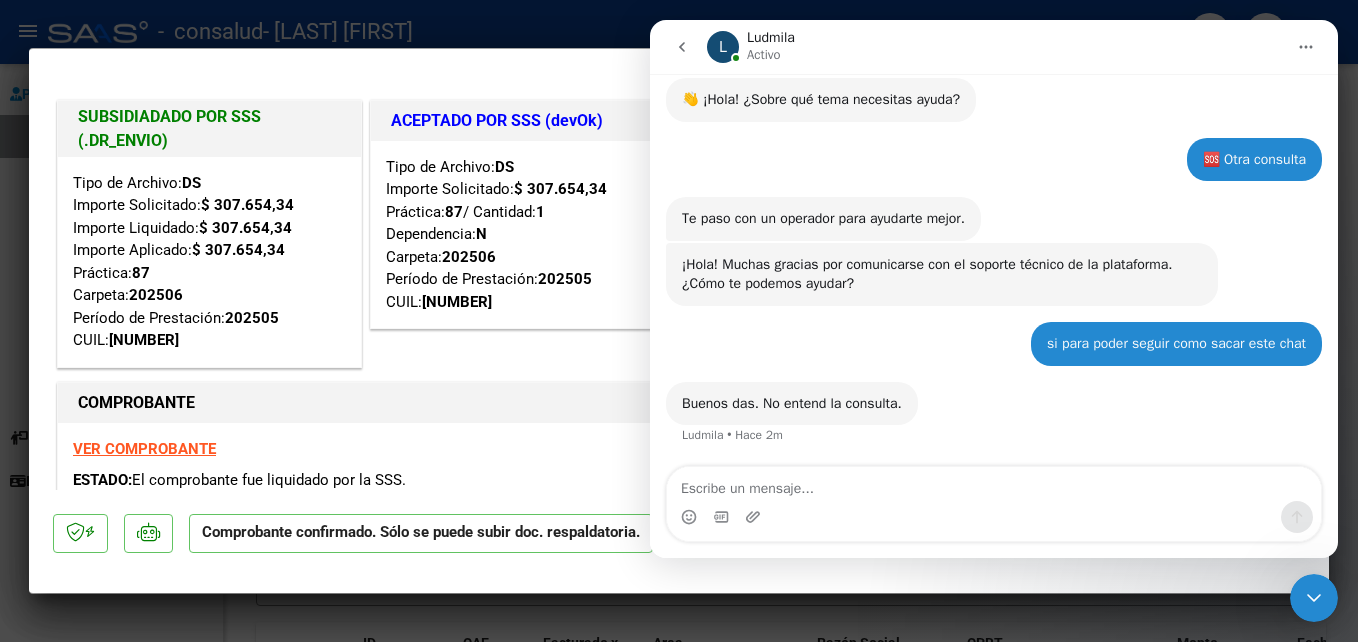 click at bounding box center (1306, 47) 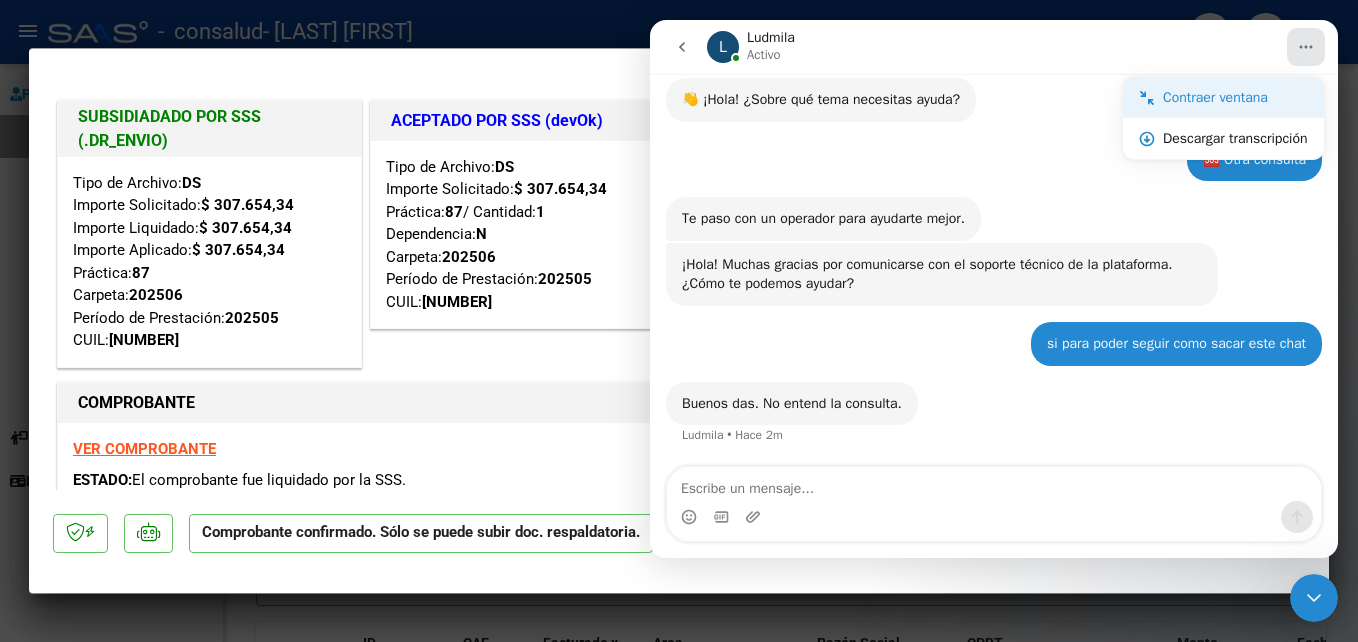 click 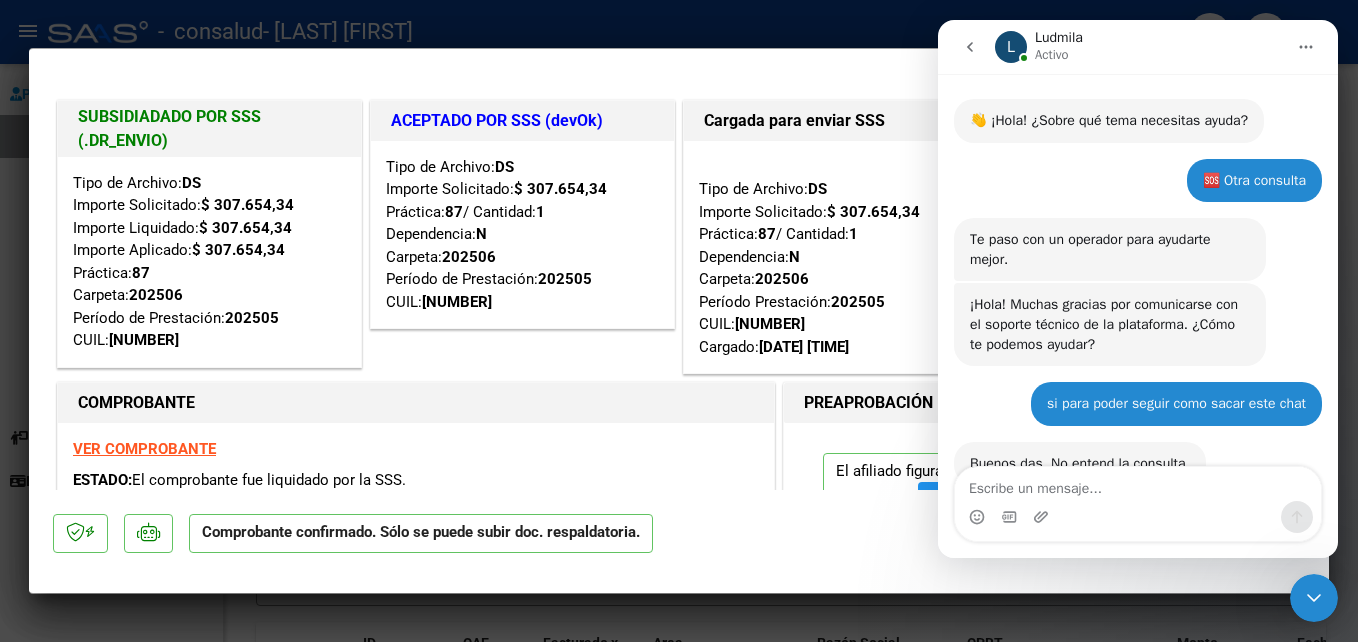 scroll, scrollTop: 117, scrollLeft: 0, axis: vertical 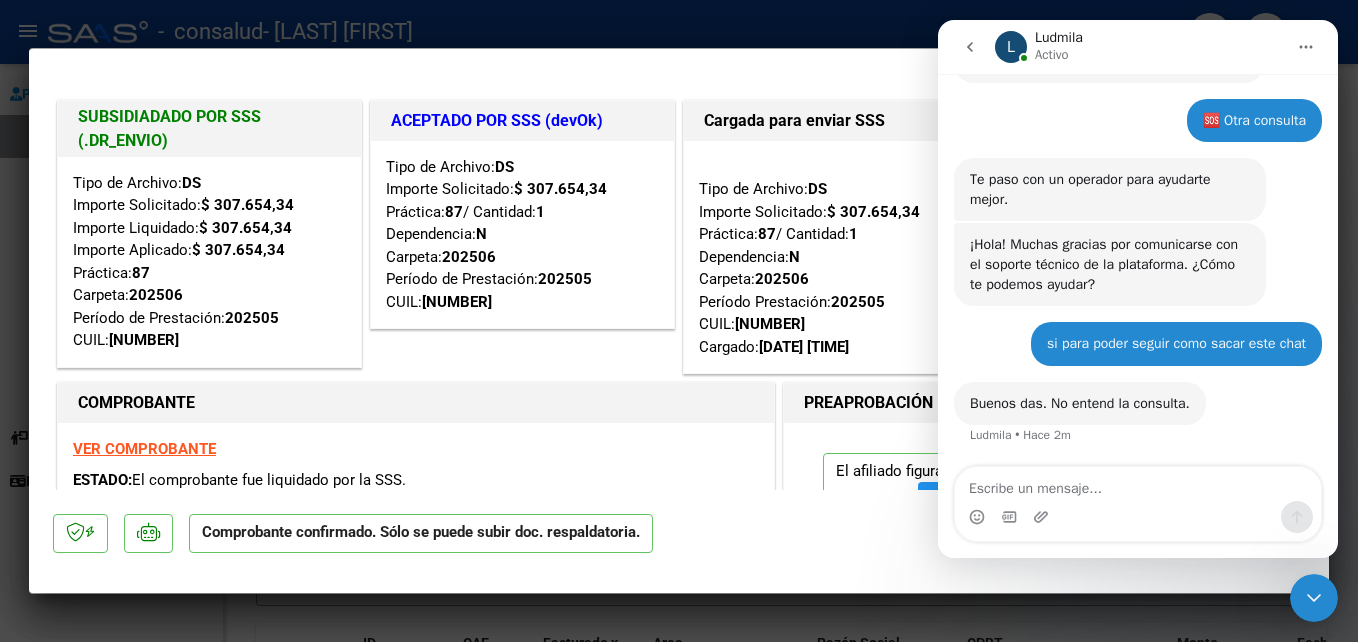 click 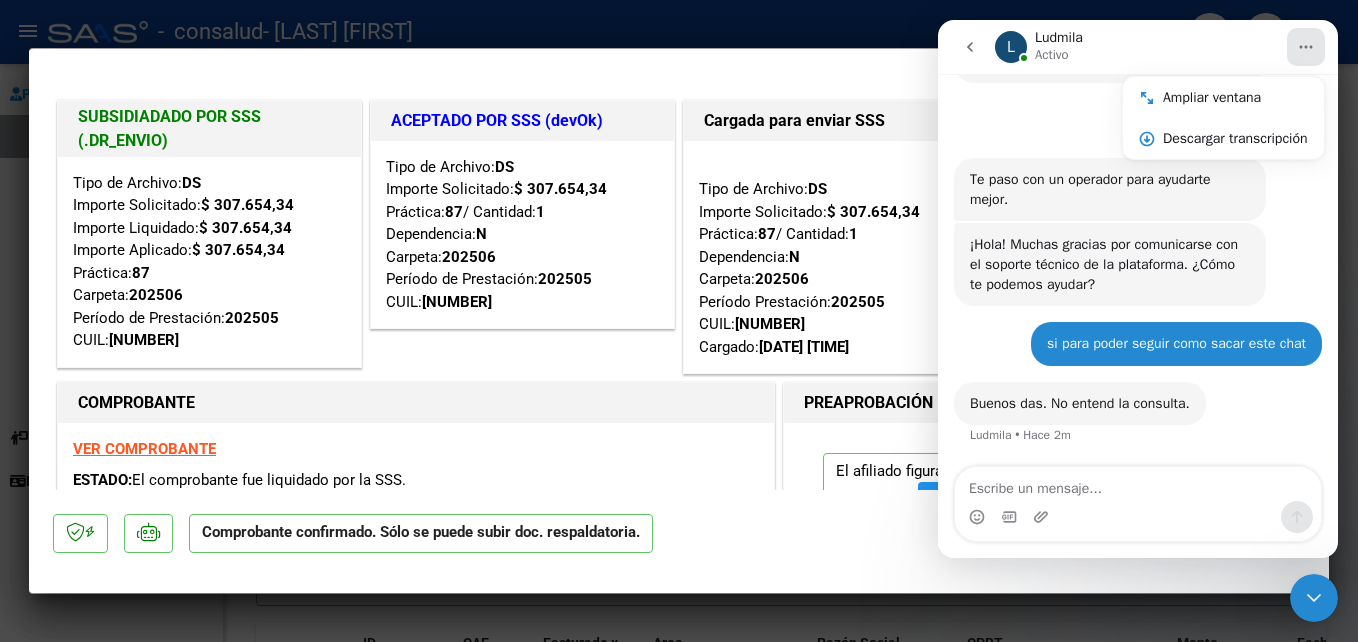 drag, startPoint x: 1302, startPoint y: 45, endPoint x: 977, endPoint y: 45, distance: 325 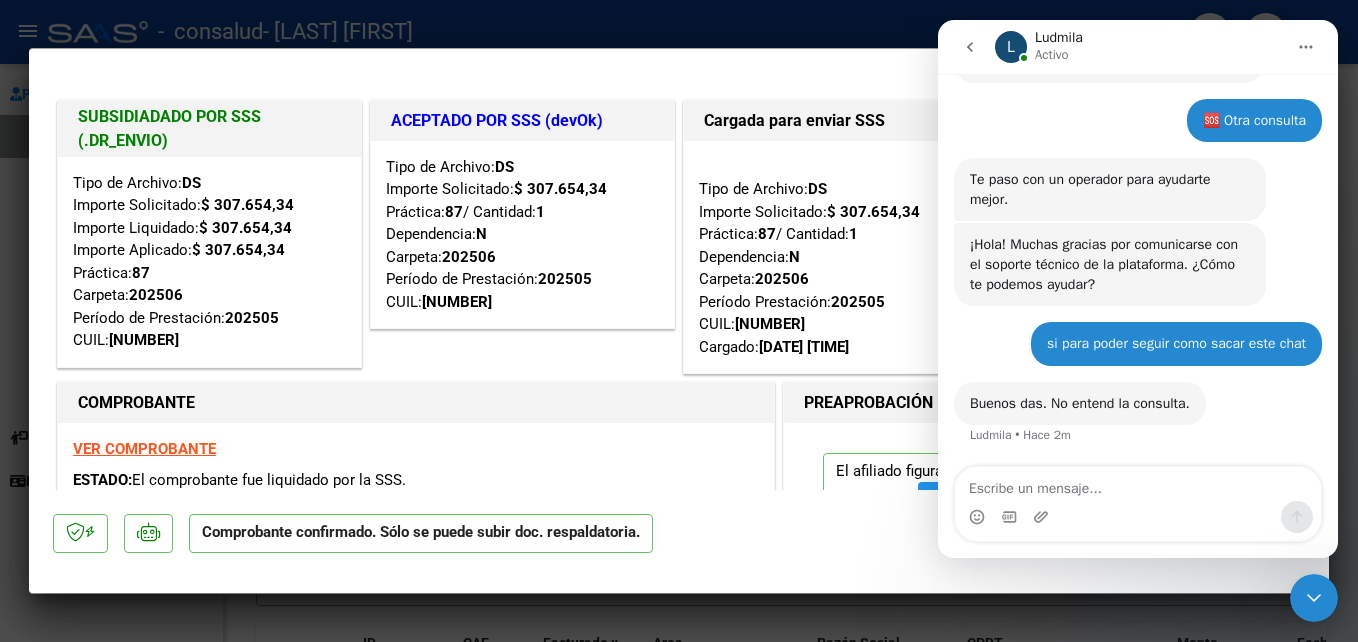 drag, startPoint x: 77, startPoint y: 20, endPoint x: 912, endPoint y: 78, distance: 837.01196 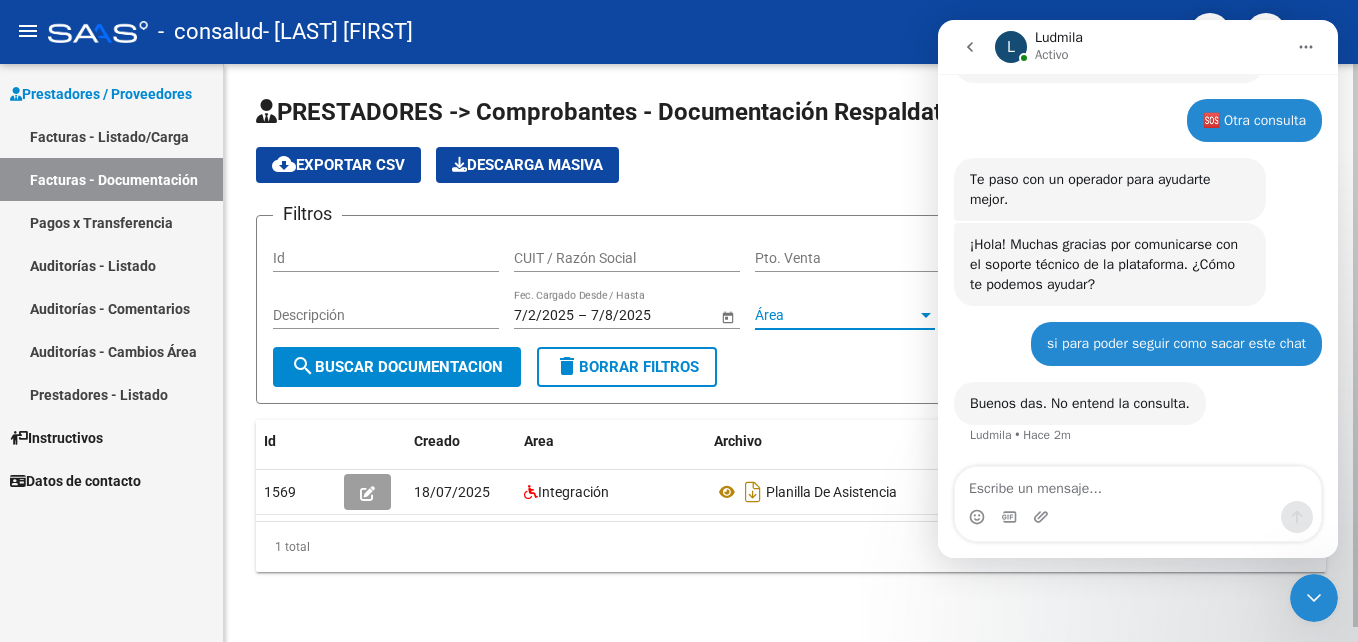 click at bounding box center (926, 315) 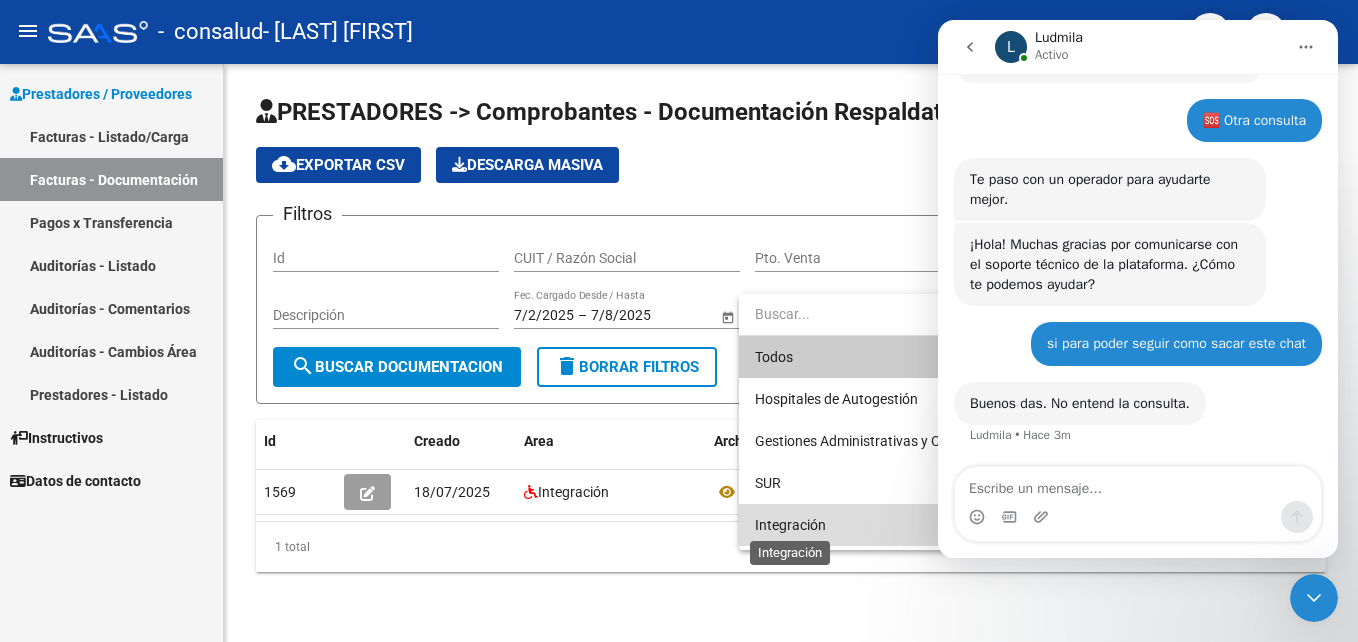 click on "Integración" at bounding box center (790, 525) 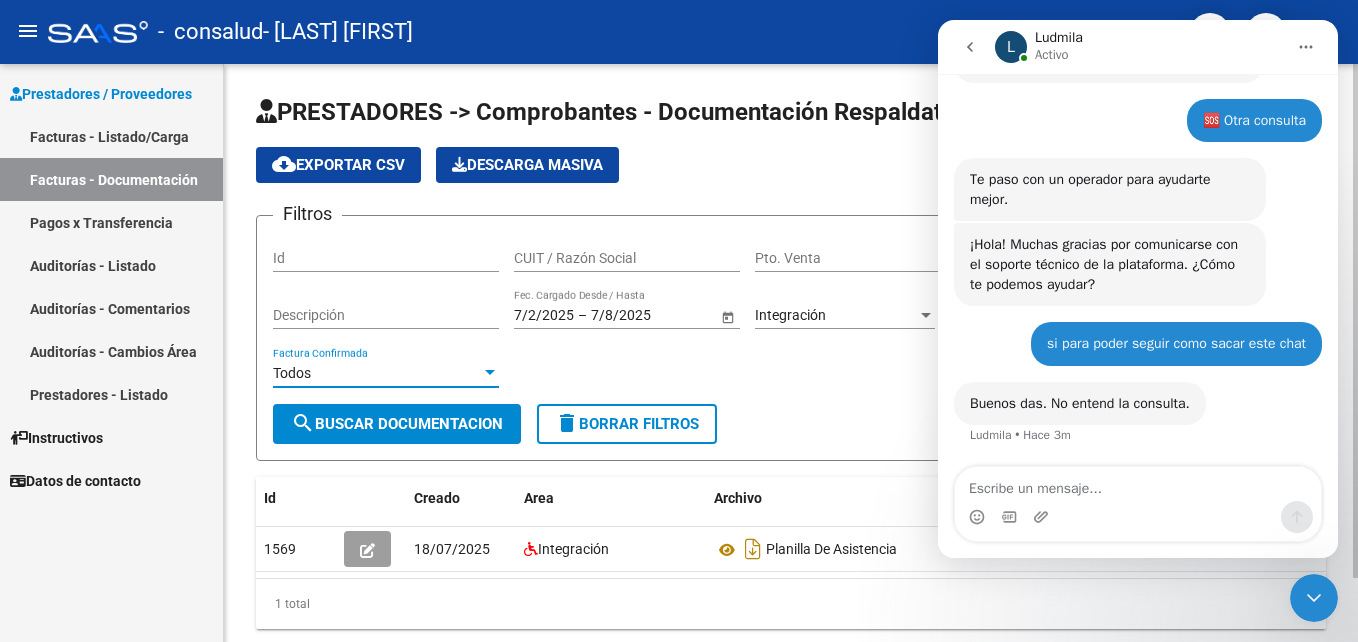 click at bounding box center (490, 373) 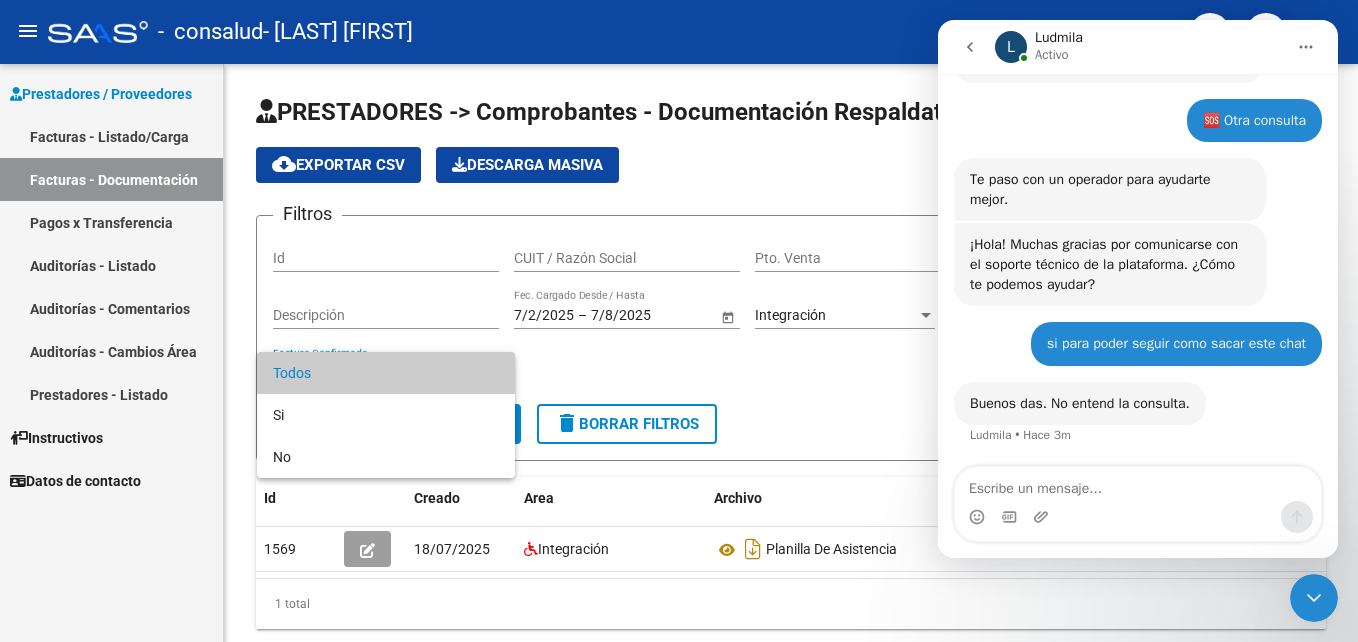 click at bounding box center (679, 321) 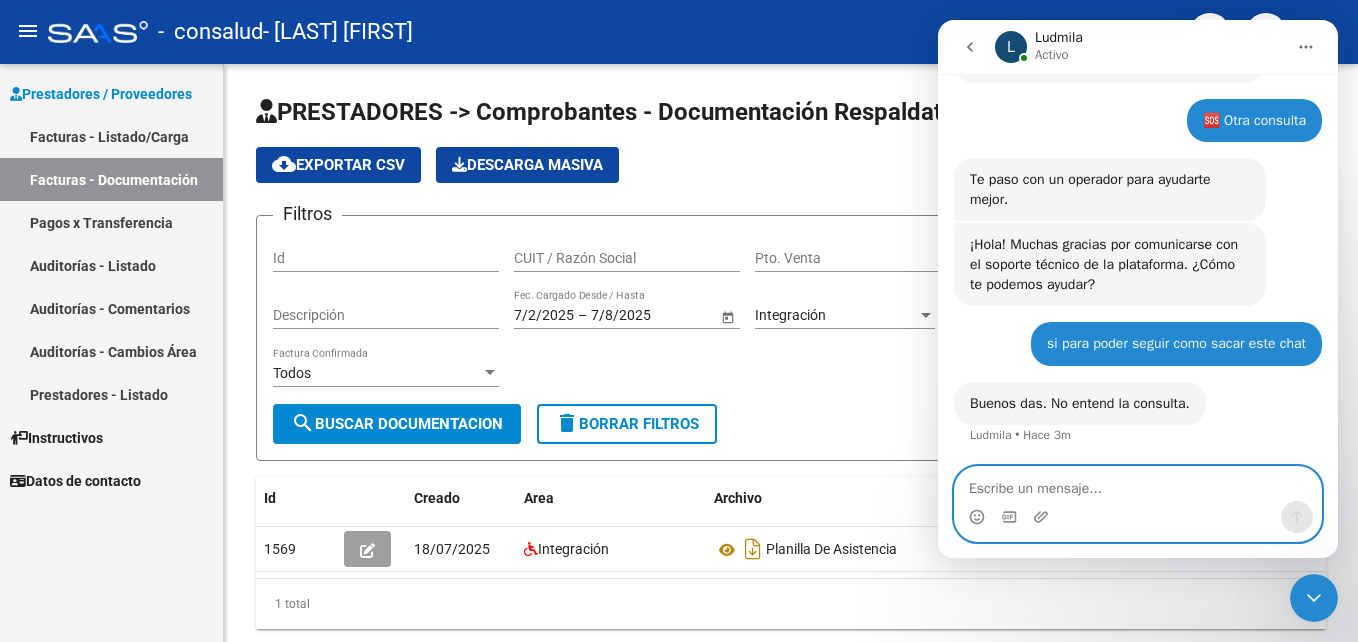 click at bounding box center (1138, 484) 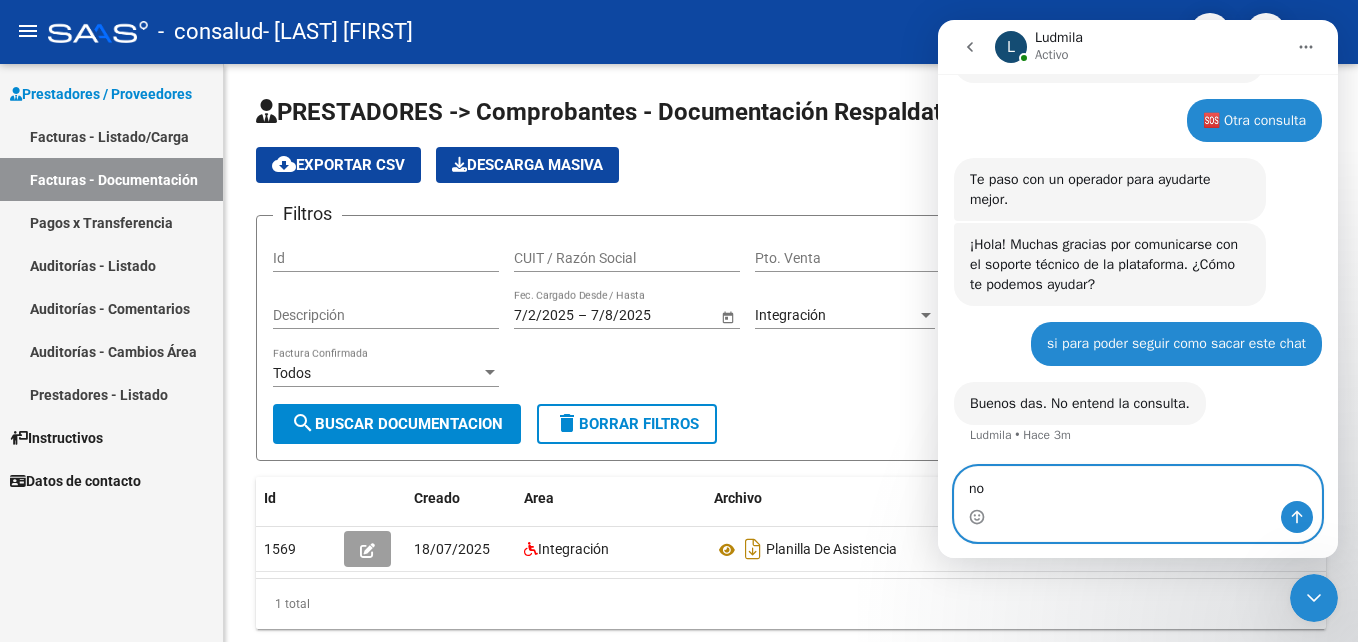 type on "n" 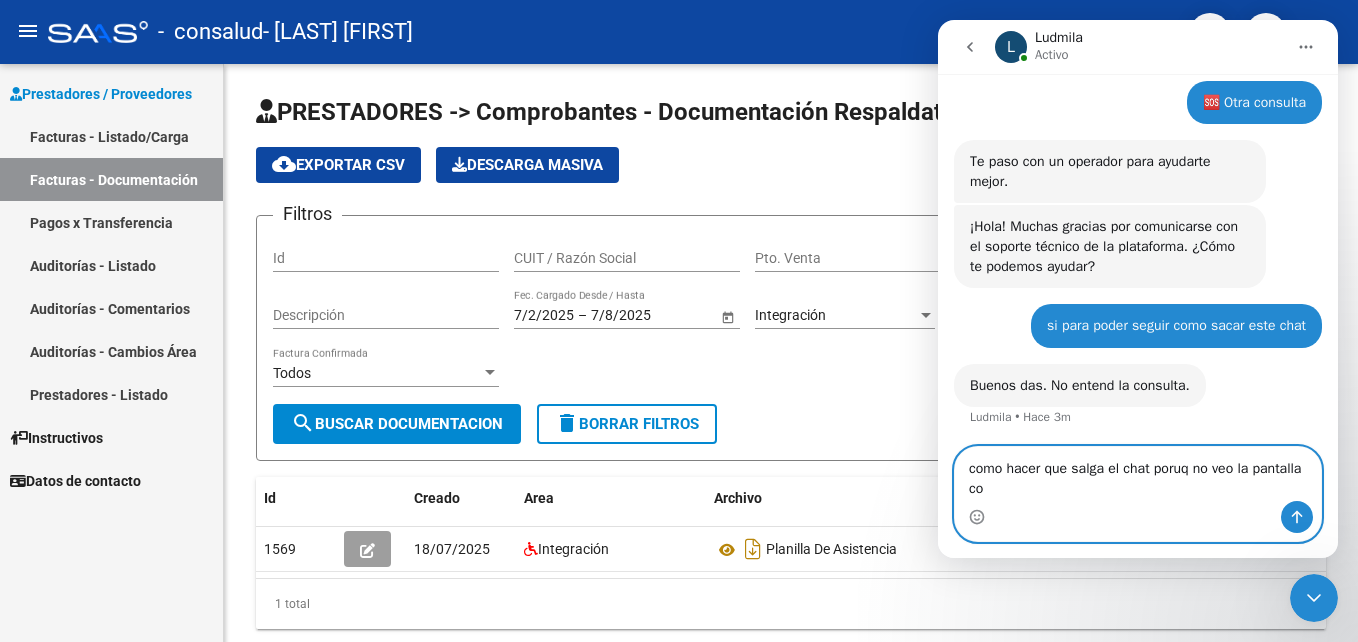 scroll, scrollTop: 137, scrollLeft: 0, axis: vertical 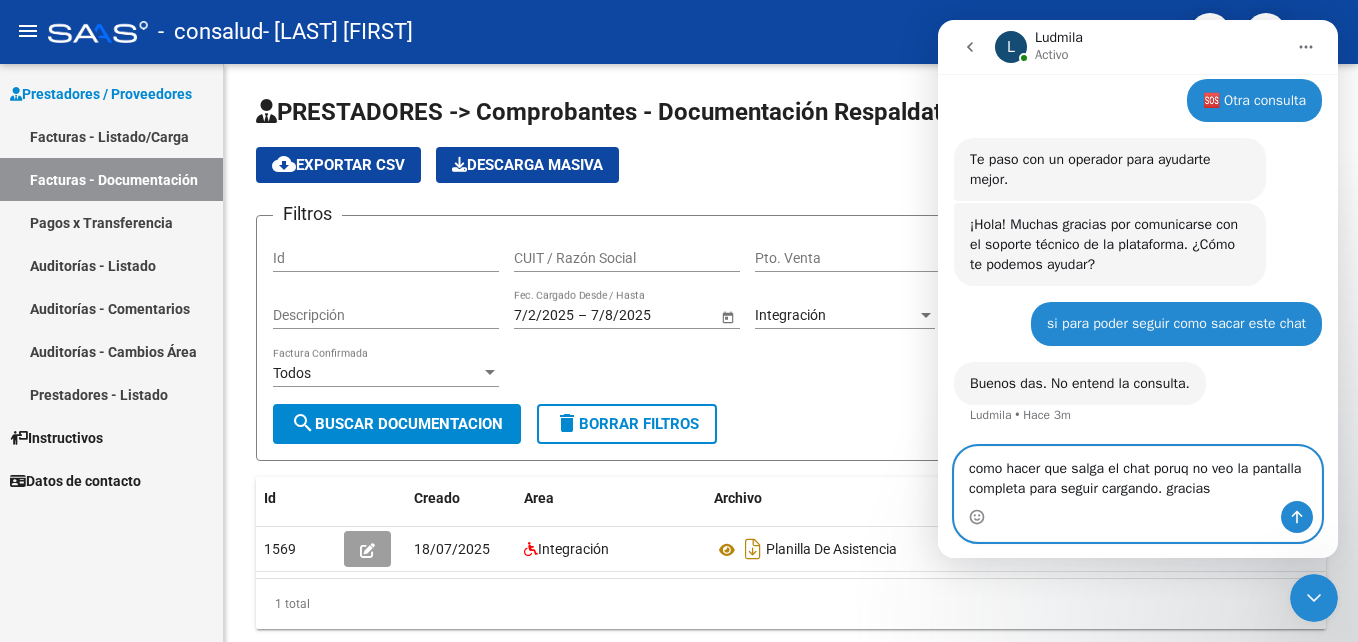 type on "como hacer que salga el chat poruq no veo la pantalla completa para seguir cargando. gracias" 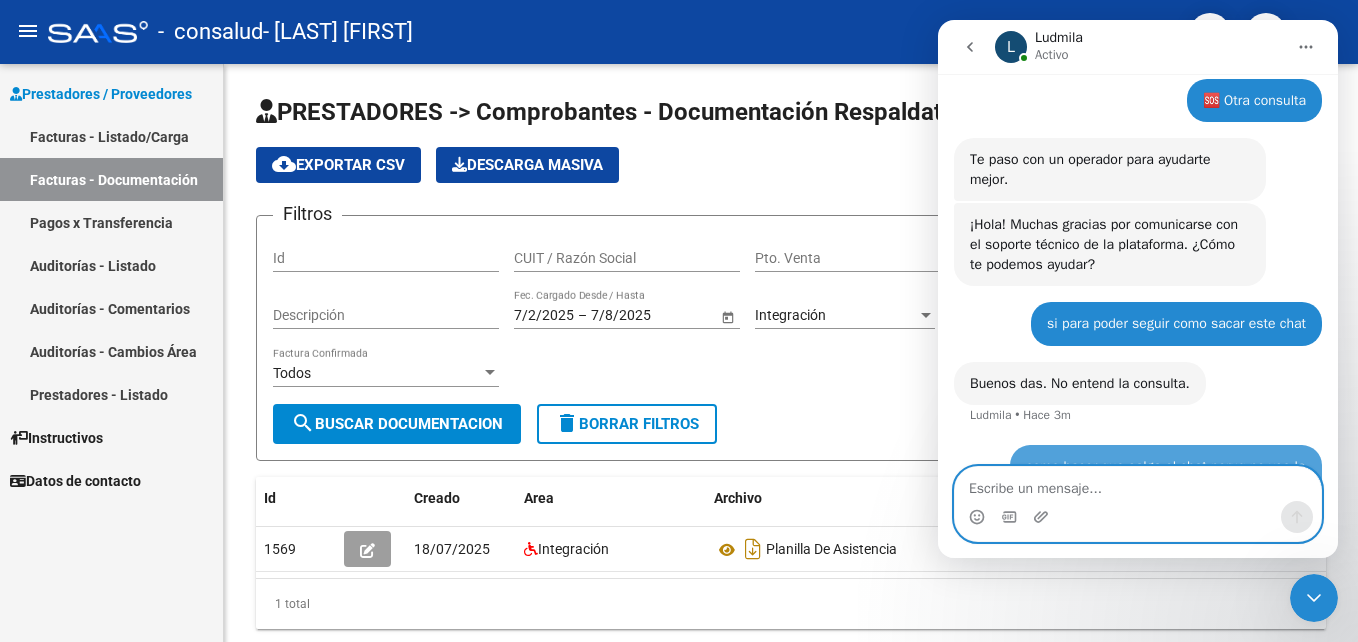 scroll, scrollTop: 216, scrollLeft: 0, axis: vertical 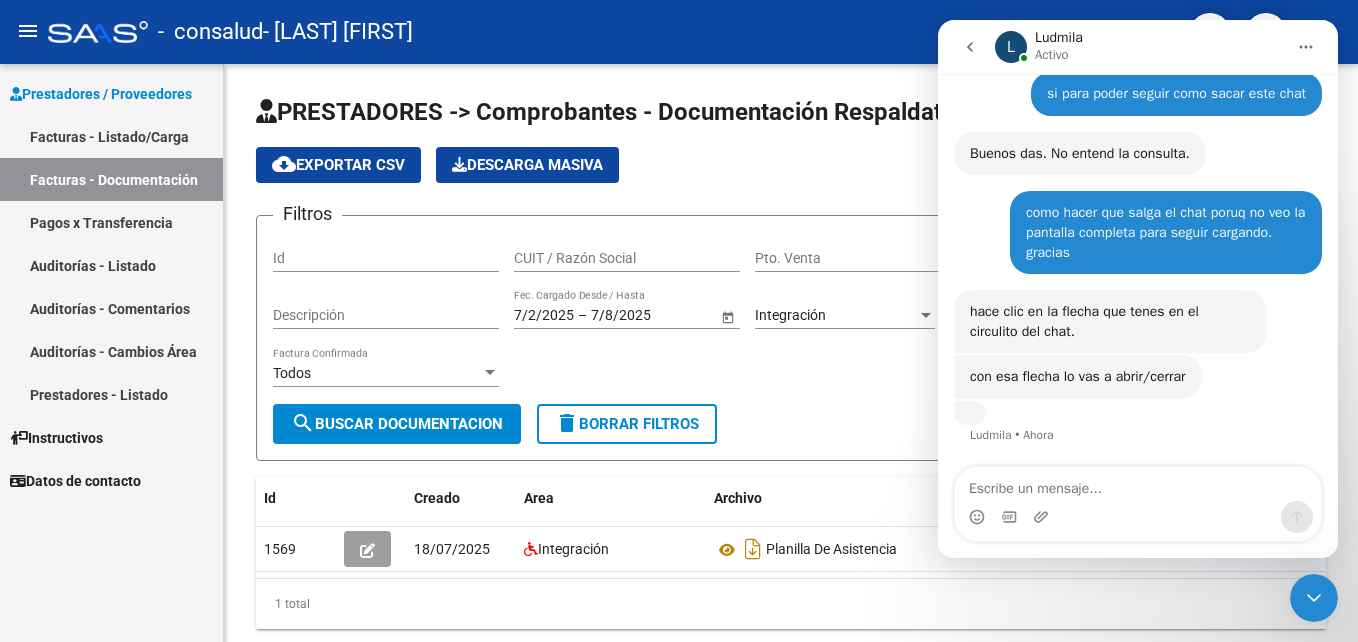 click 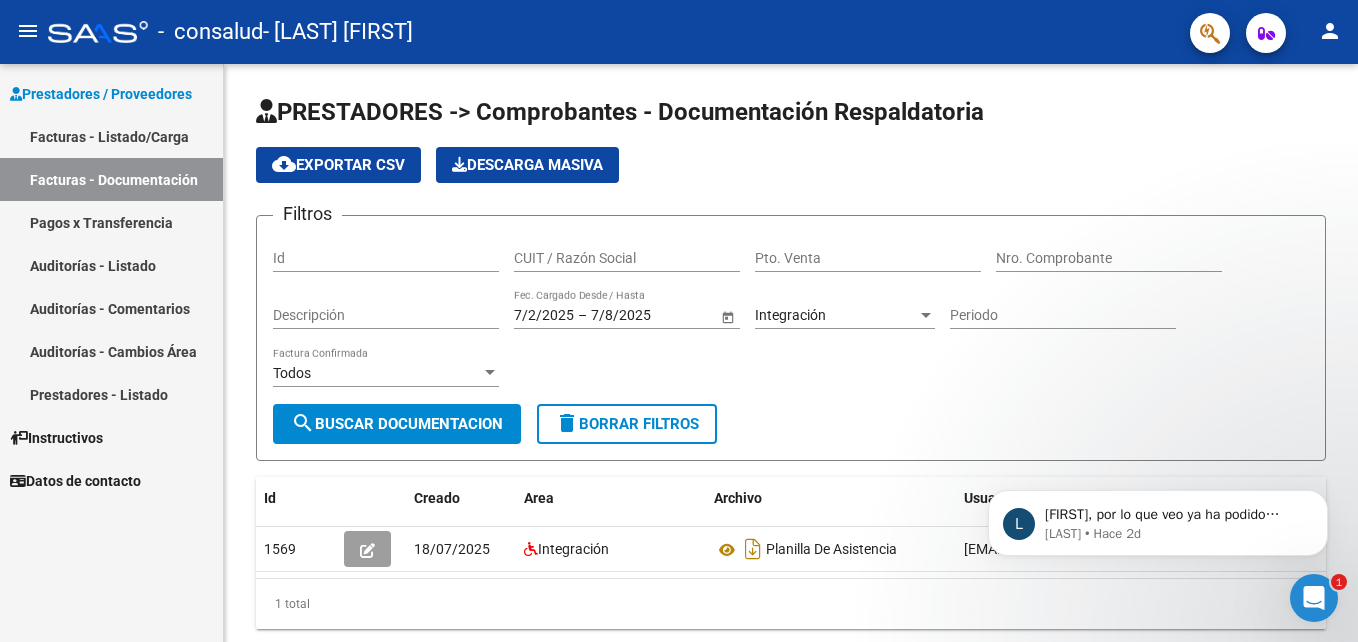 scroll, scrollTop: 0, scrollLeft: 0, axis: both 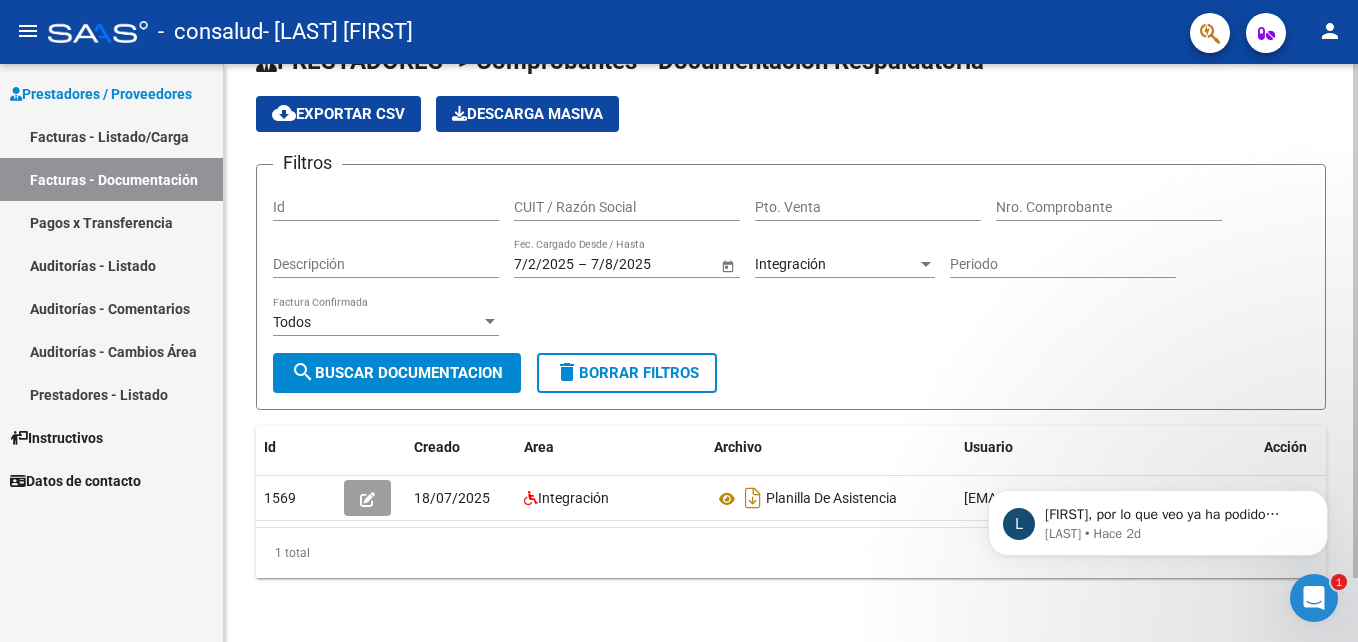 click on "menu -   consalud   - [LAST] [FIRST] person    Prestadores / Proveedores Facturas - Listado/Carga Facturas - Documentacin Pagos x Transferencia Auditoras - Listado Auditoras - Comentarios Auditoras - Cambios rea Prestadores - Listado    Instructivos    Datos de contacto  PRESTADORES -> Comprobantes - Documentacin Respaldatoria cloud_download  Exportar CSV   Descarga Masiva
Filtros Id CUIT / Razn Social Pto. Venta Nro. Comprobante Descripcin 7/2/2025 7/2/2025 – 7/8/2025 7/8/2025 Fec. Cargado Desde / Hasta Integracin rea Periodo Todos Factura Confirmada search  Buscar Documentacion  delete  Borrar Filtros  Id Creado Area Archivo Usuario Accin 1569
18/07/2025 Integracin Planilla De Asistencia  [EMAIL] - [FIRST] [LAST]   1 total   1  Today Notifications people Social Ligula Purus Adipiscing local_offer PromotionsEtiam Ligula Dapibus info Updates Sollicitudin Euismod Fringilla delete_sweep Removed 6 items from task list check_circle" at bounding box center (679, 321) 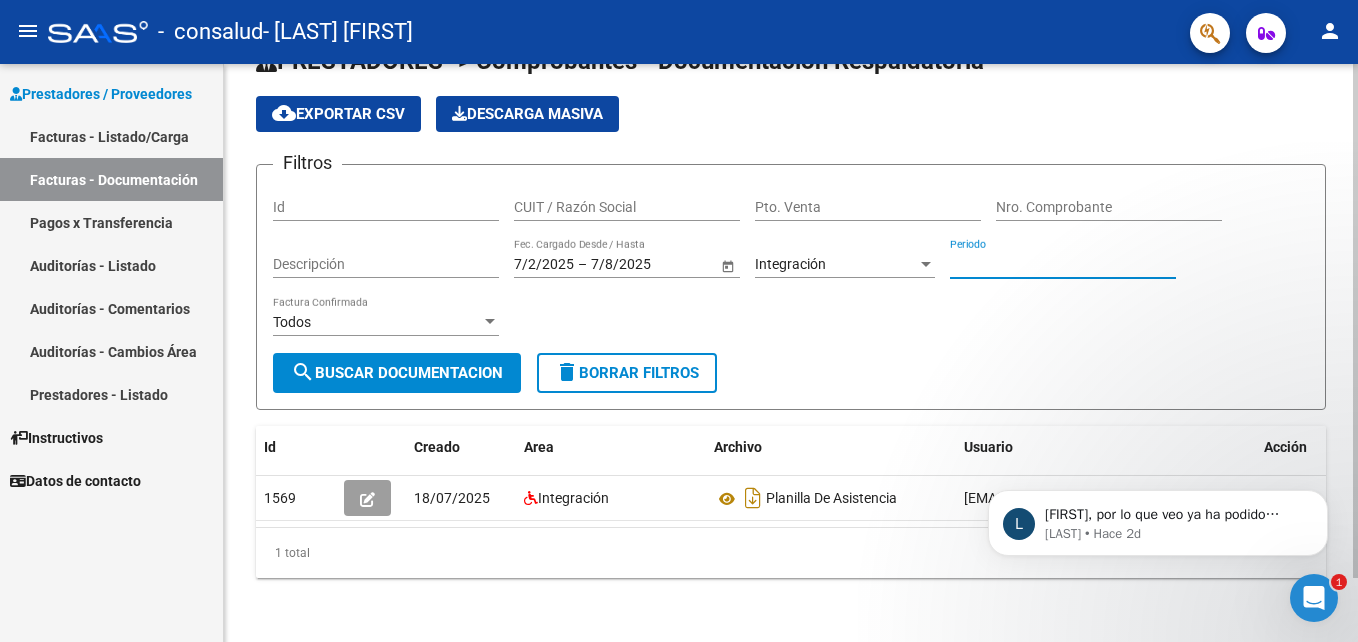 click on "Periodo" at bounding box center [1063, 264] 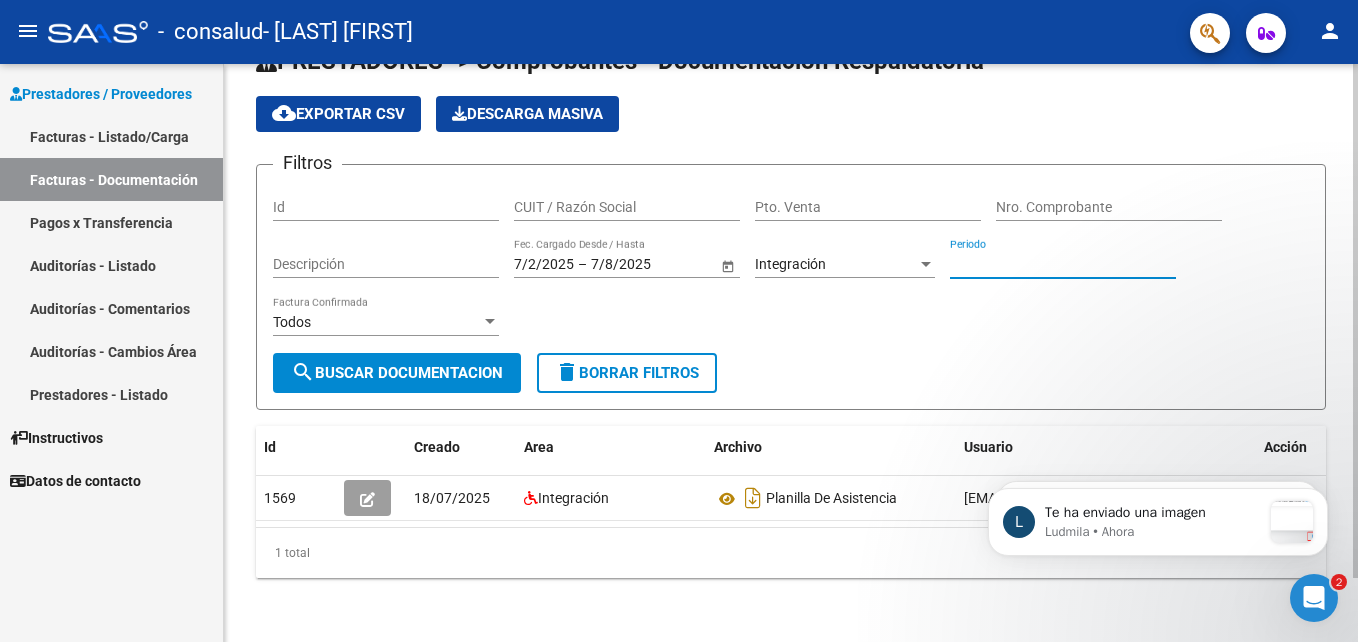 scroll, scrollTop: 602, scrollLeft: 0, axis: vertical 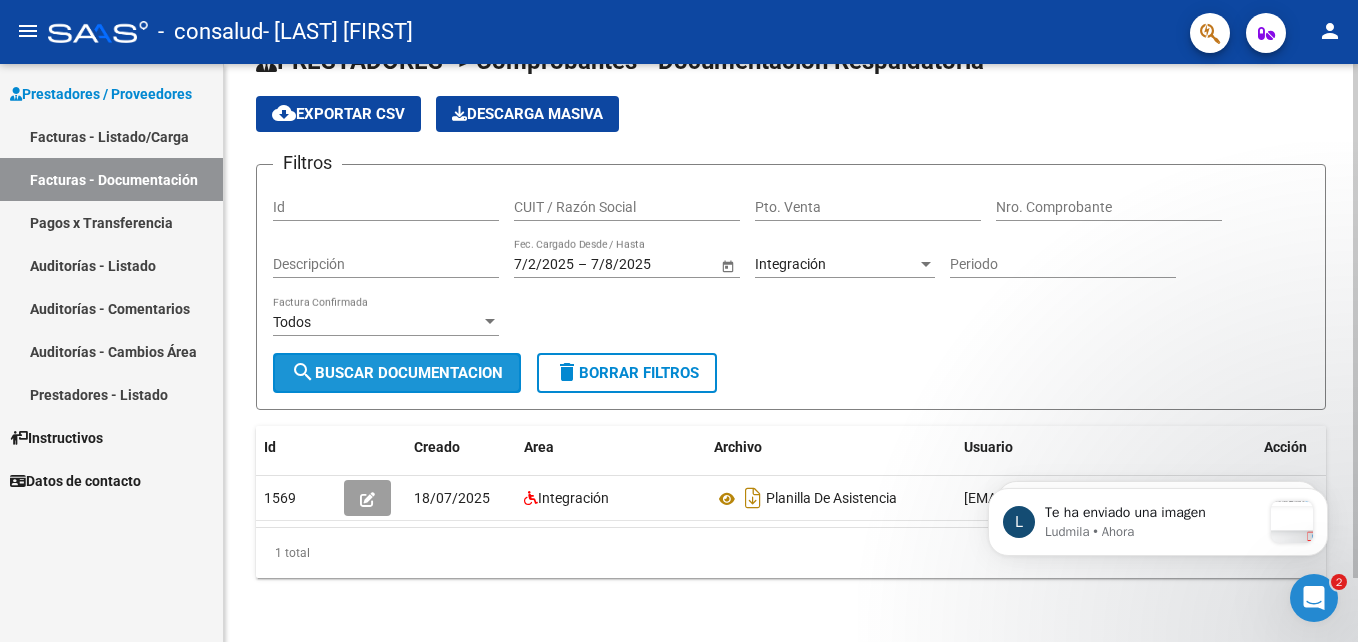 click on "search  Buscar Documentacion" 